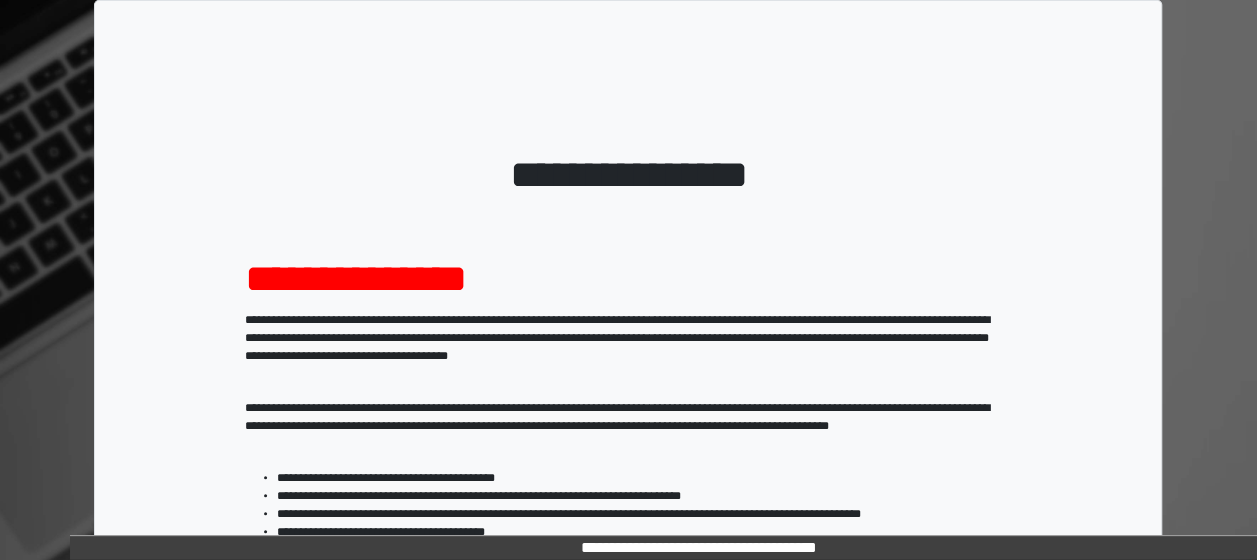scroll, scrollTop: 366, scrollLeft: 0, axis: vertical 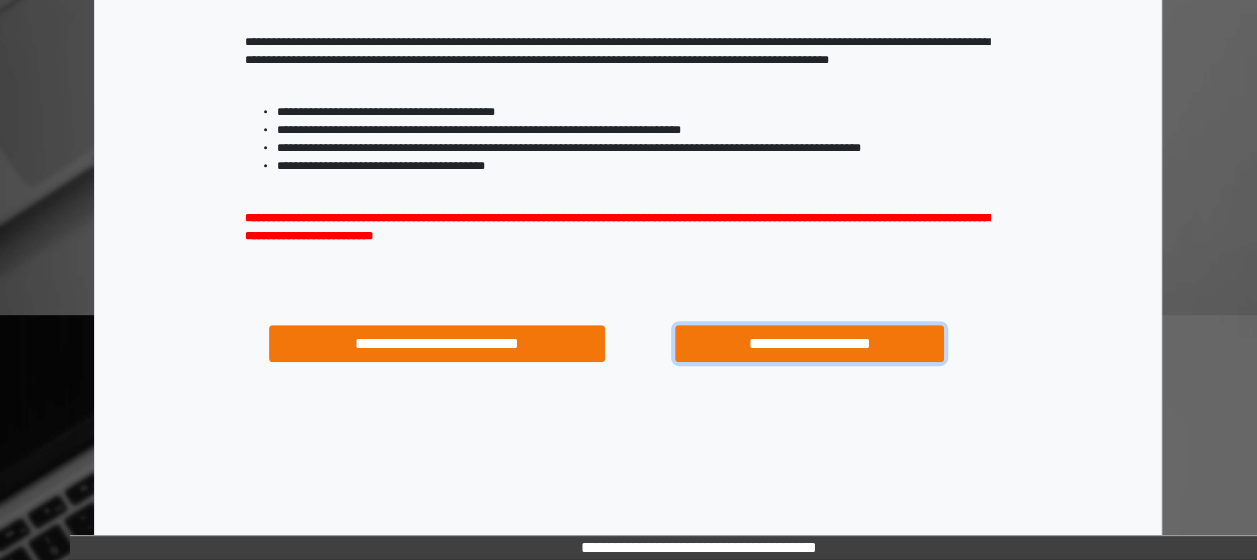 click on "**********" at bounding box center (809, 343) 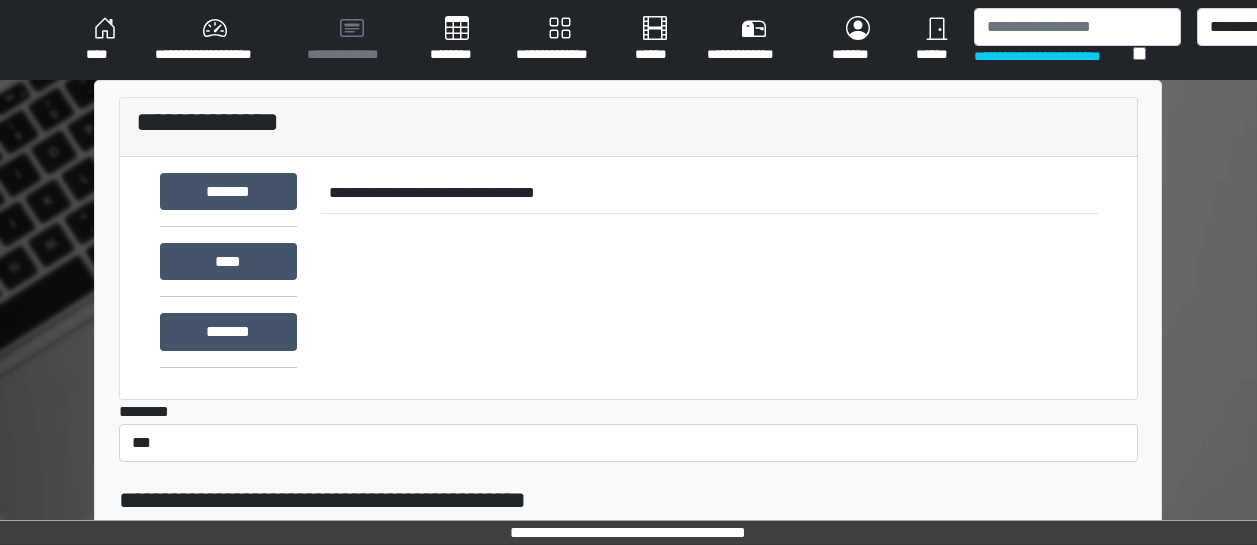 scroll, scrollTop: 0, scrollLeft: 0, axis: both 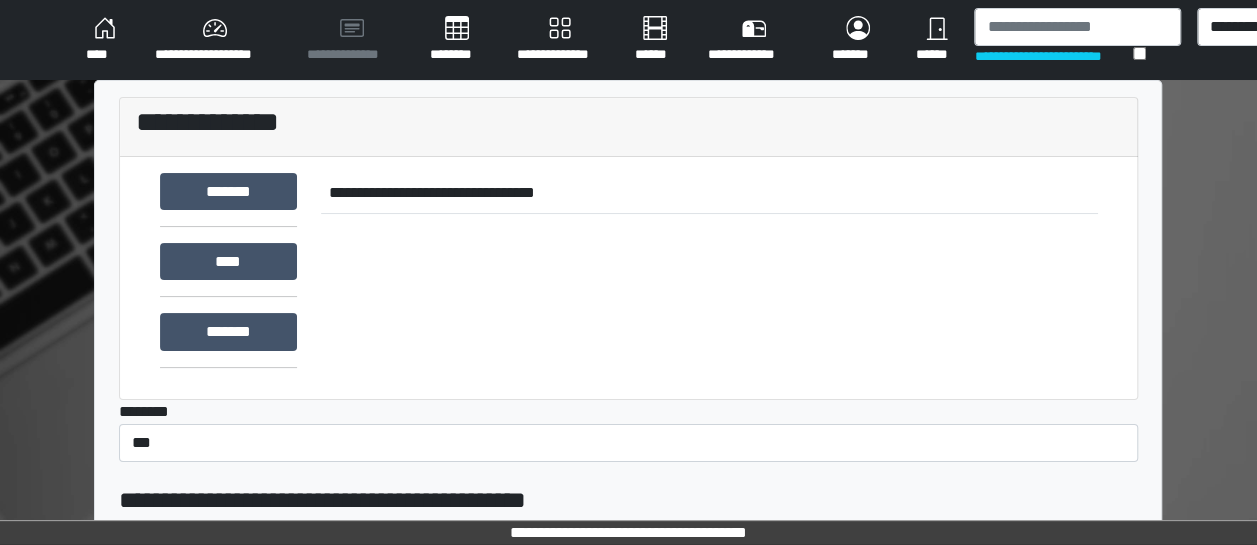 click on "**********" at bounding box center (559, 40) 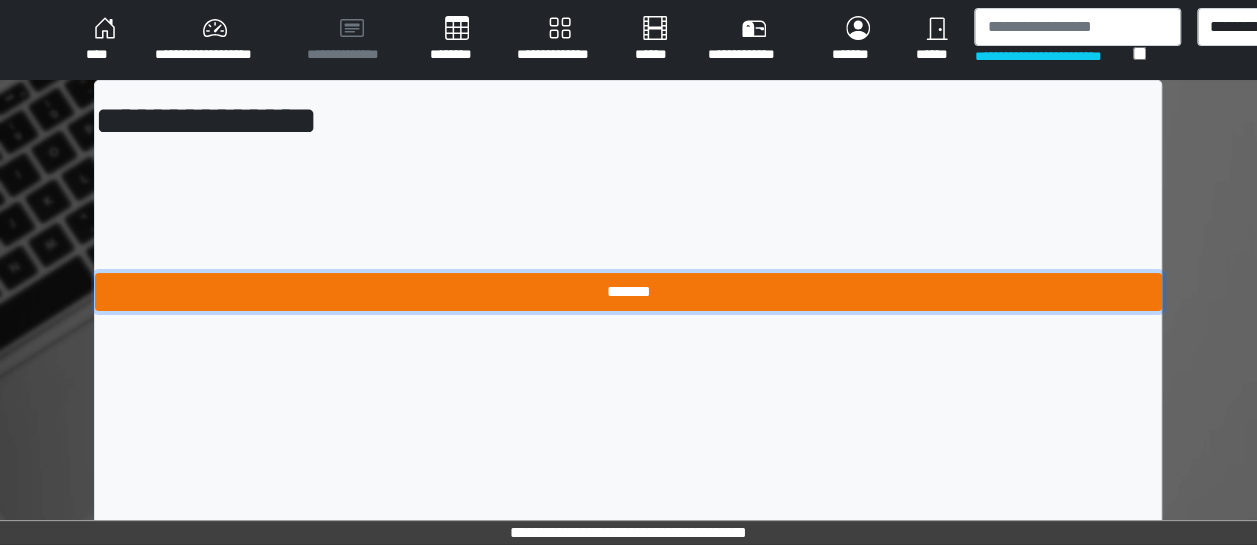 click on "*******" at bounding box center [628, 291] 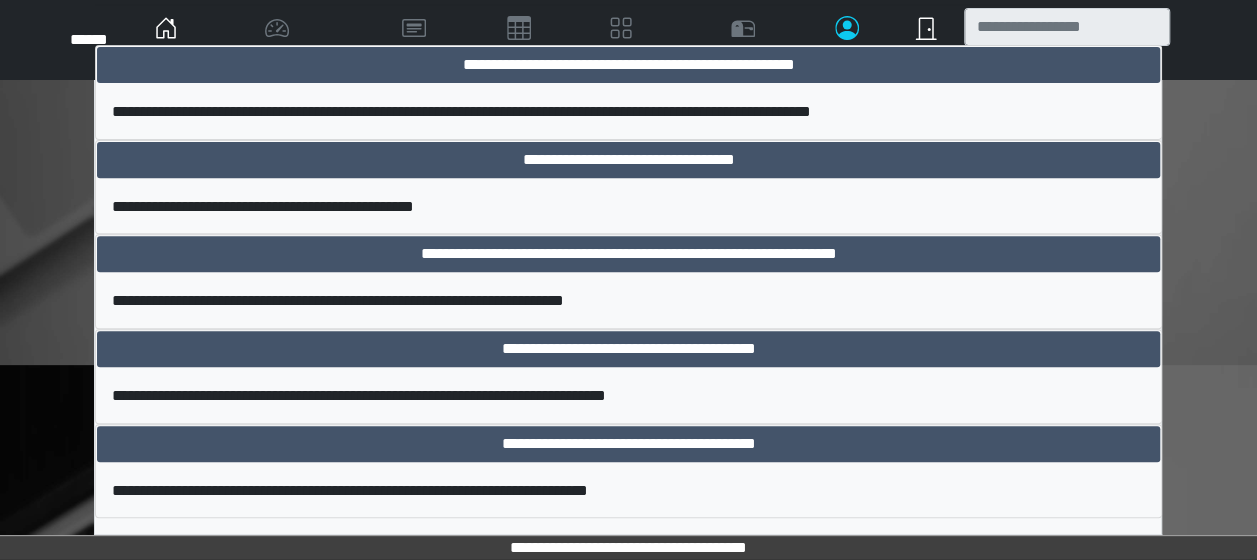 scroll, scrollTop: 318, scrollLeft: 0, axis: vertical 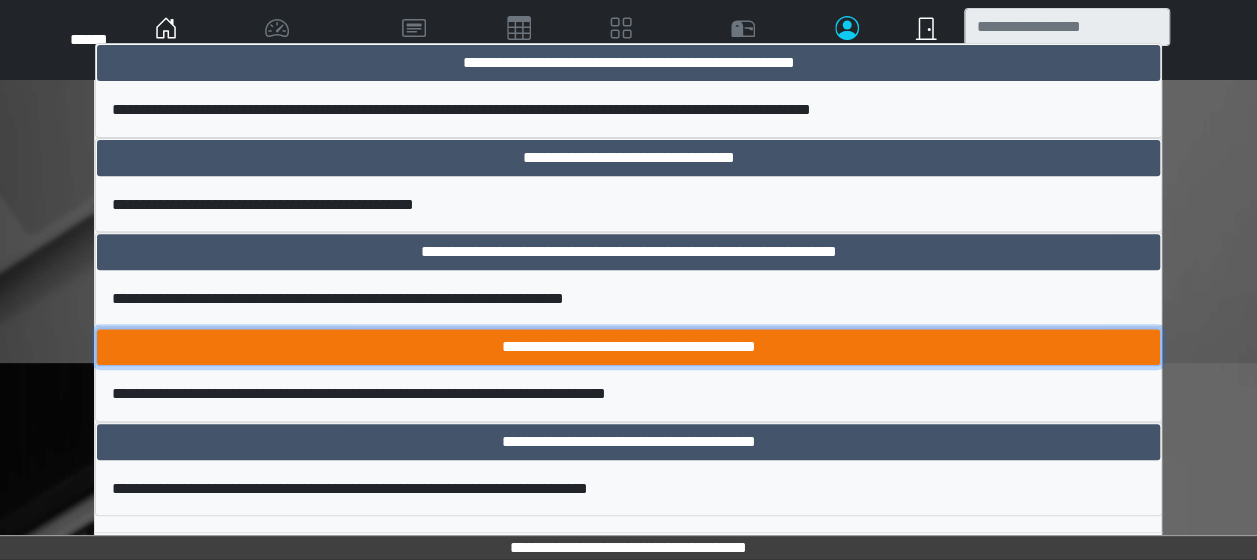 click on "**********" at bounding box center [628, 347] 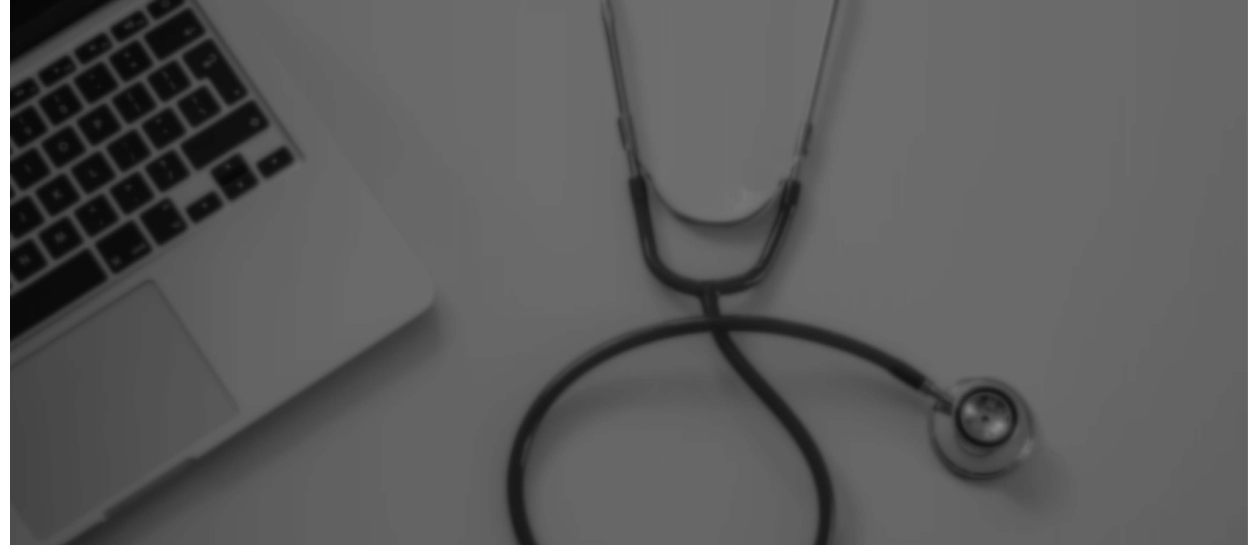 scroll, scrollTop: 0, scrollLeft: 0, axis: both 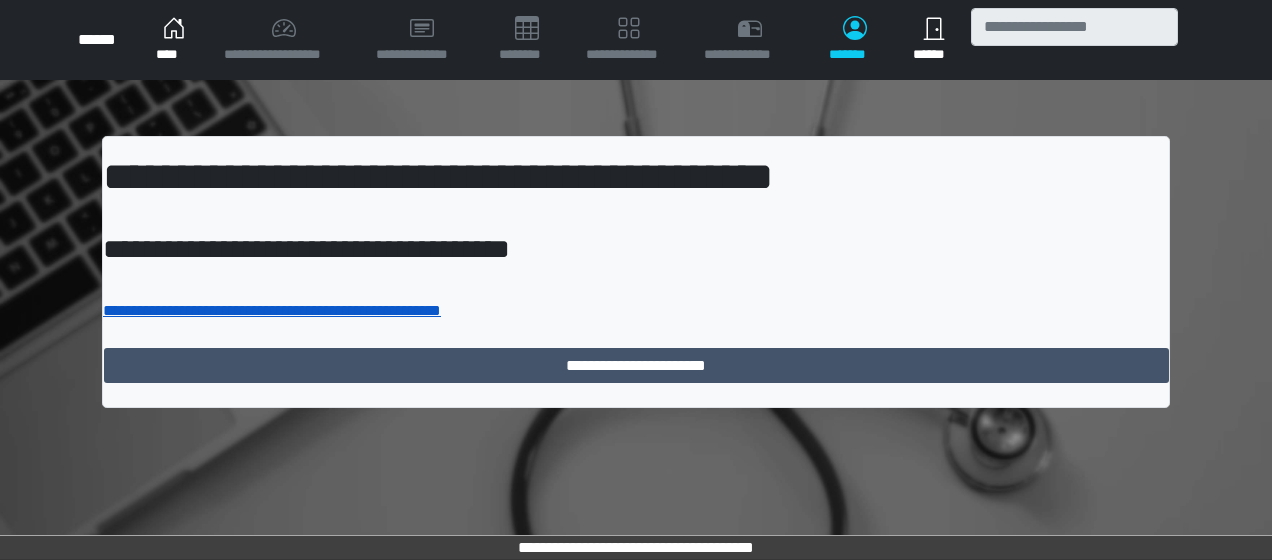 click on "**********" at bounding box center [272, 310] 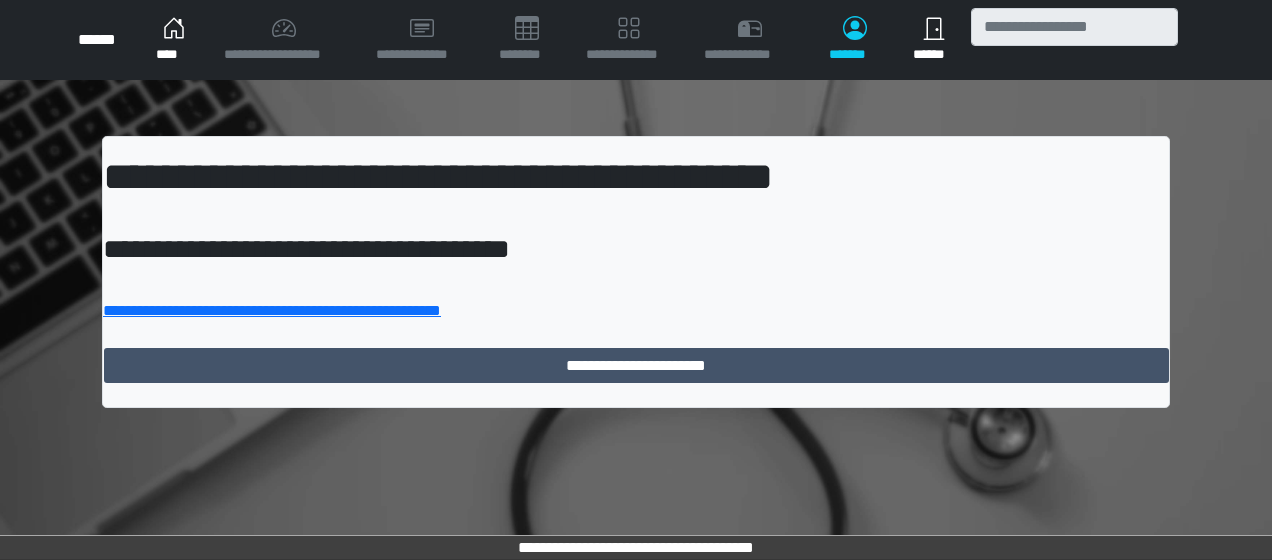click on "****" at bounding box center (174, 40) 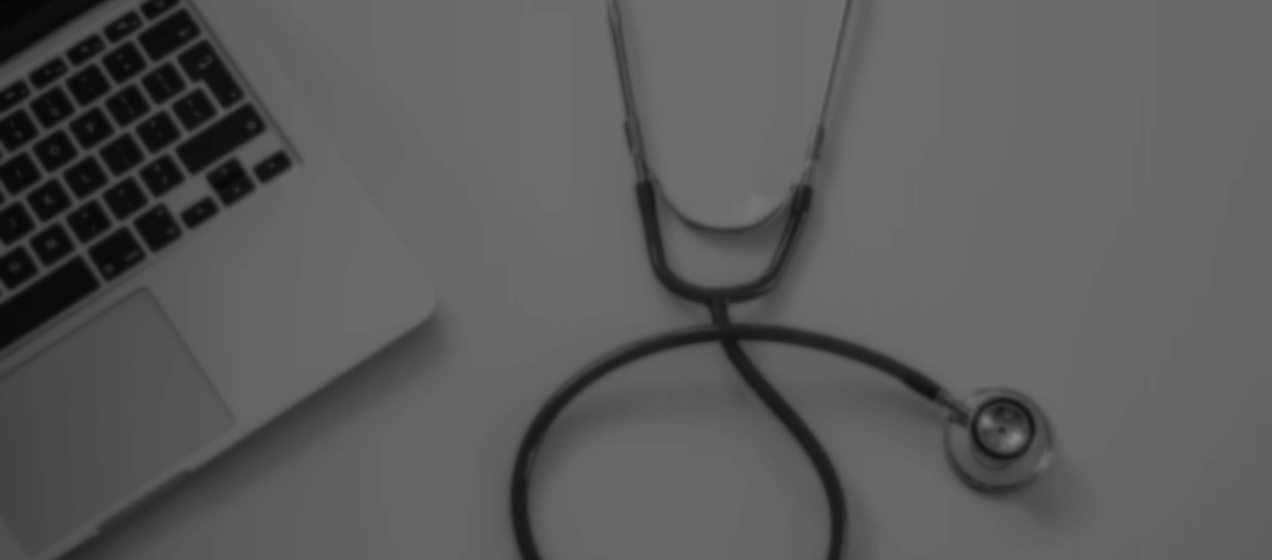 scroll, scrollTop: 0, scrollLeft: 0, axis: both 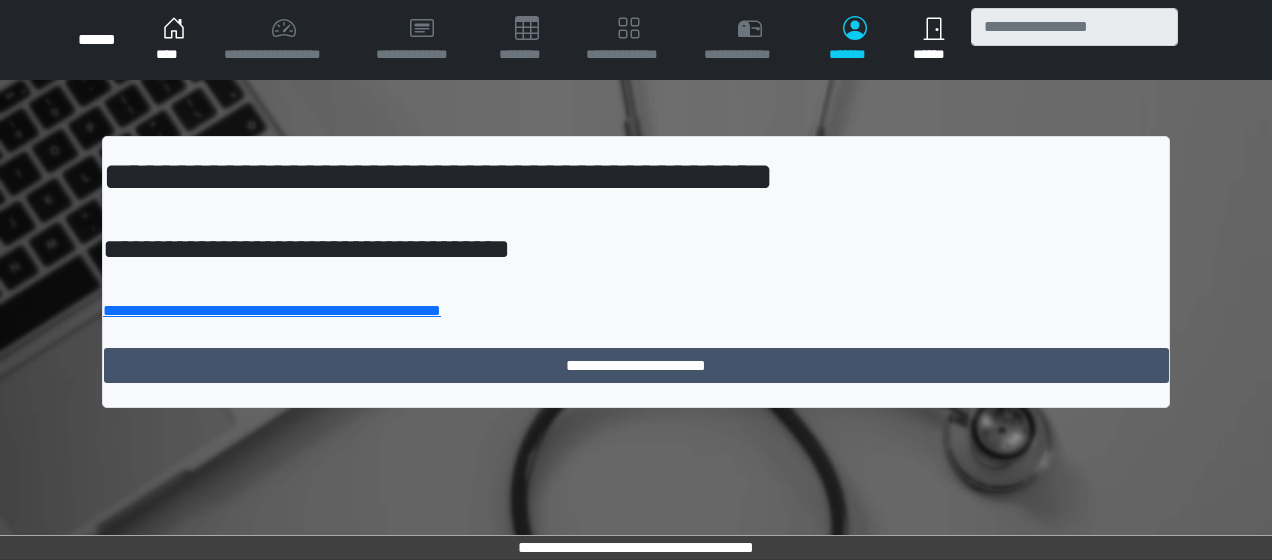click on "****" at bounding box center (174, 40) 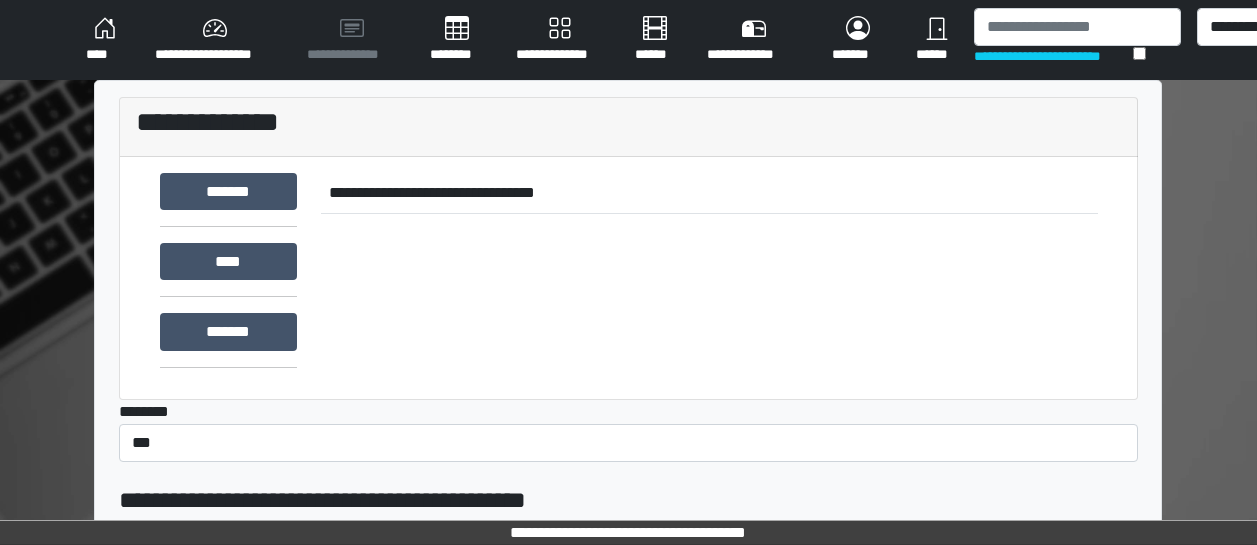 scroll, scrollTop: 0, scrollLeft: 0, axis: both 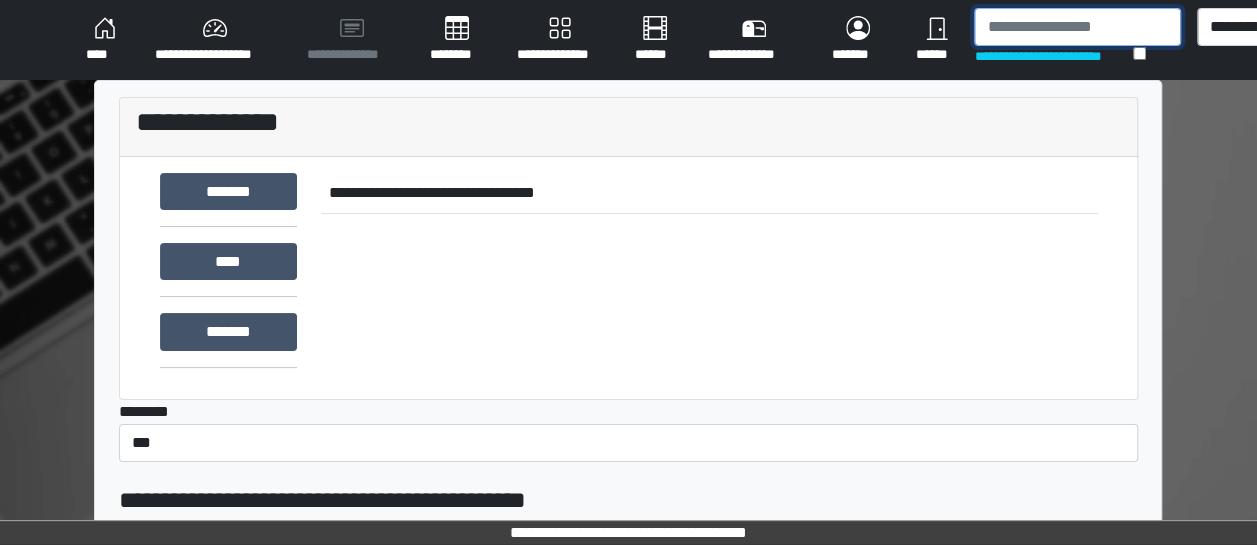 click at bounding box center [1077, 27] 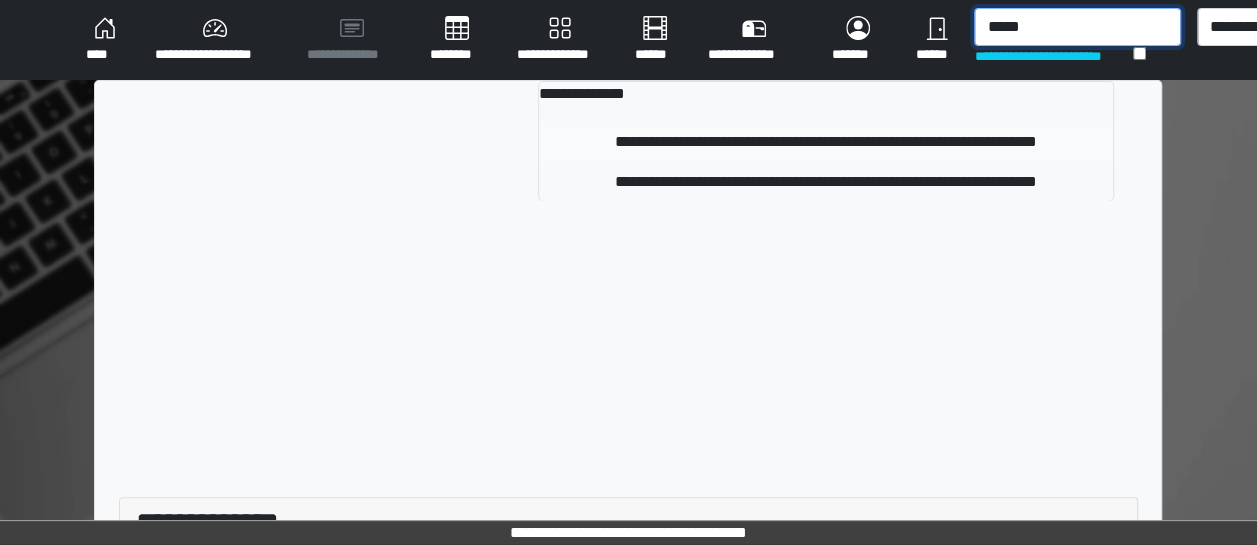 type on "*****" 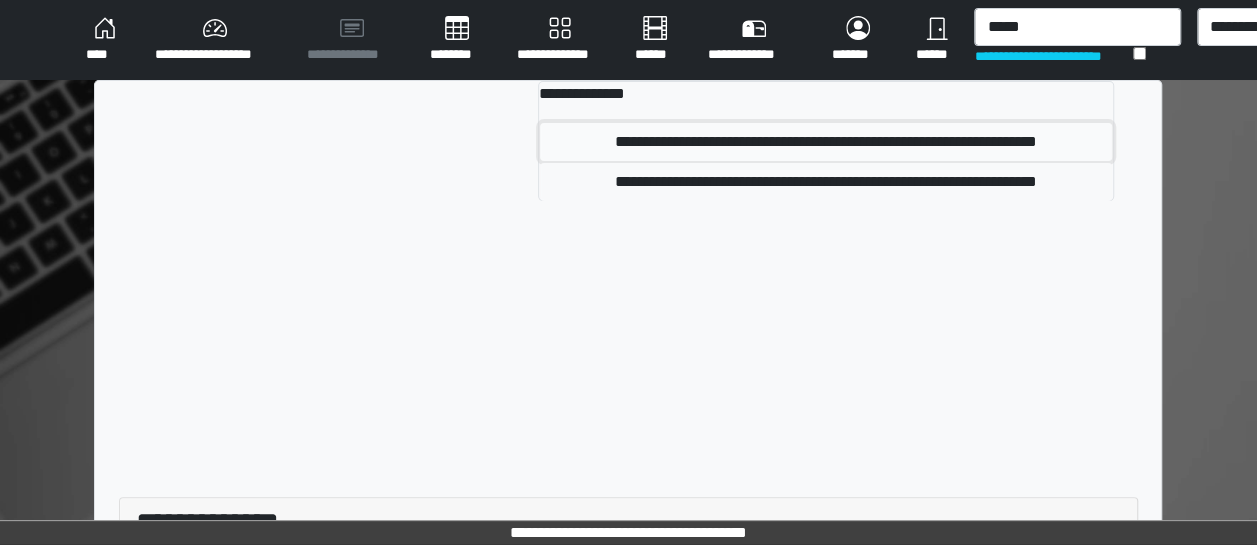 click on "**********" at bounding box center (826, 142) 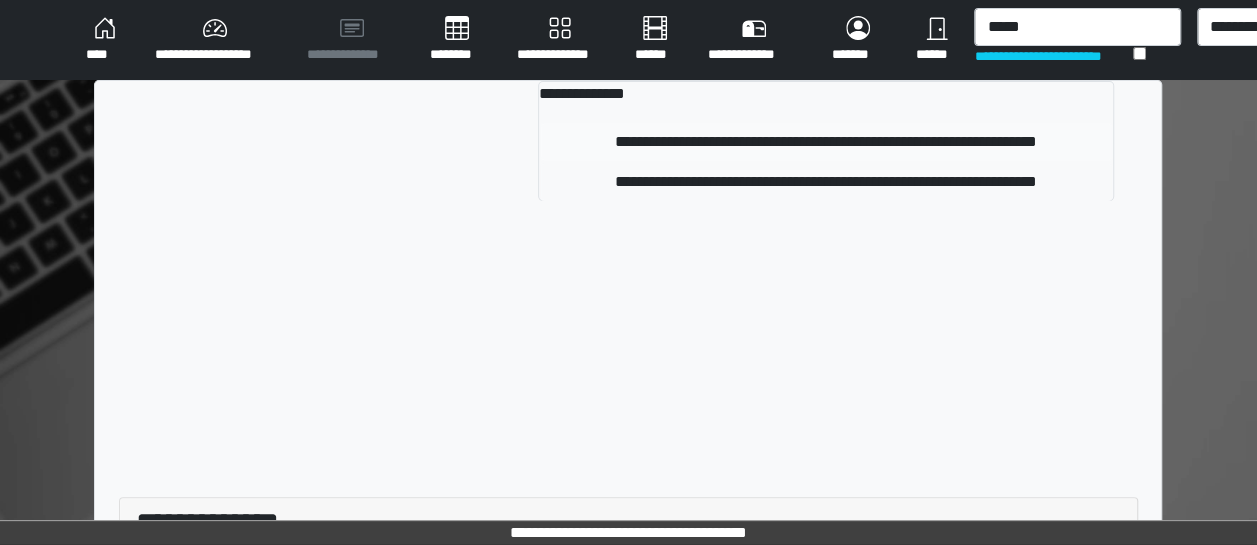type 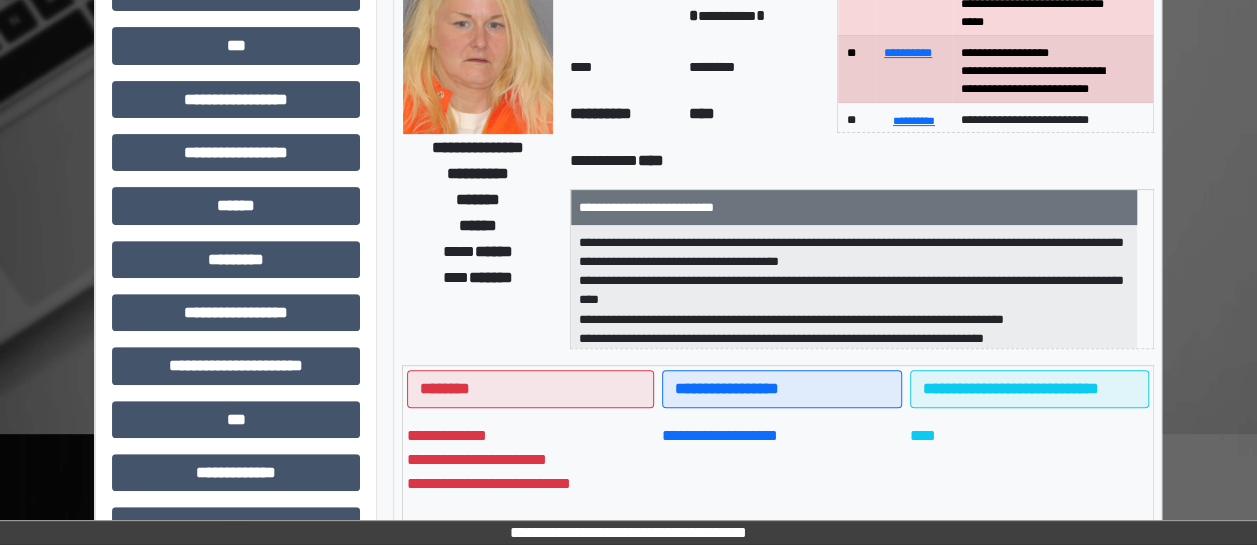 scroll, scrollTop: 246, scrollLeft: 0, axis: vertical 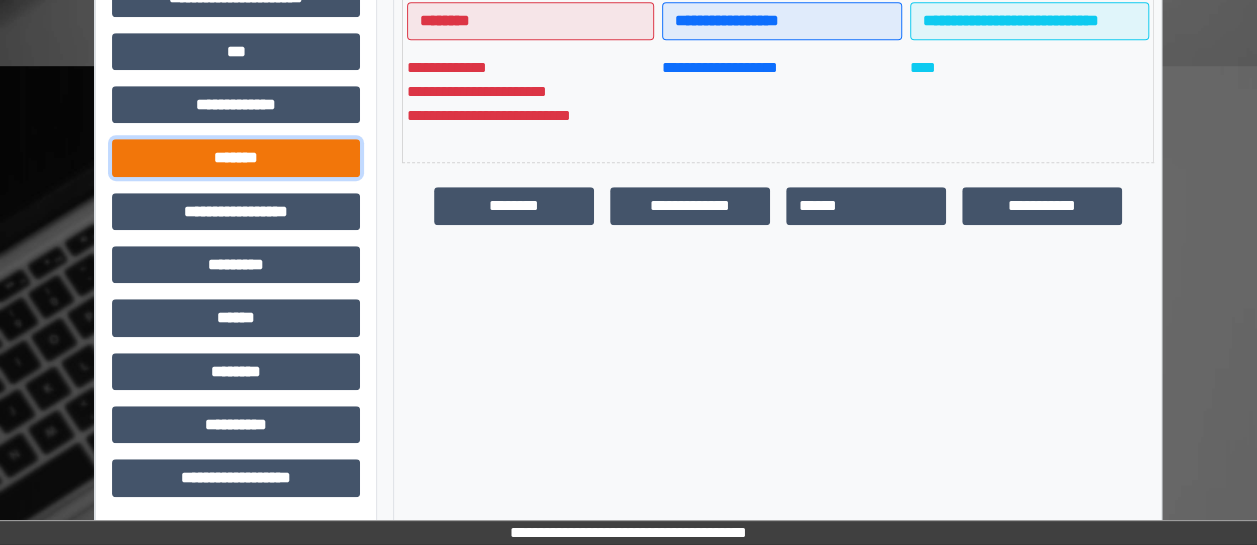 click on "*******" at bounding box center (236, 157) 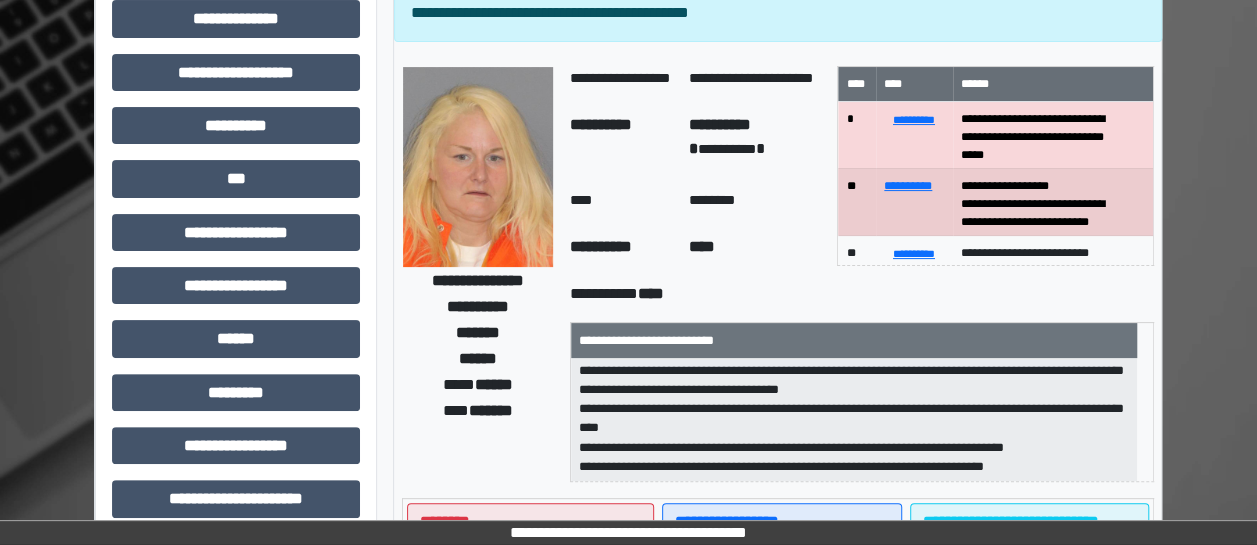 scroll, scrollTop: 115, scrollLeft: 0, axis: vertical 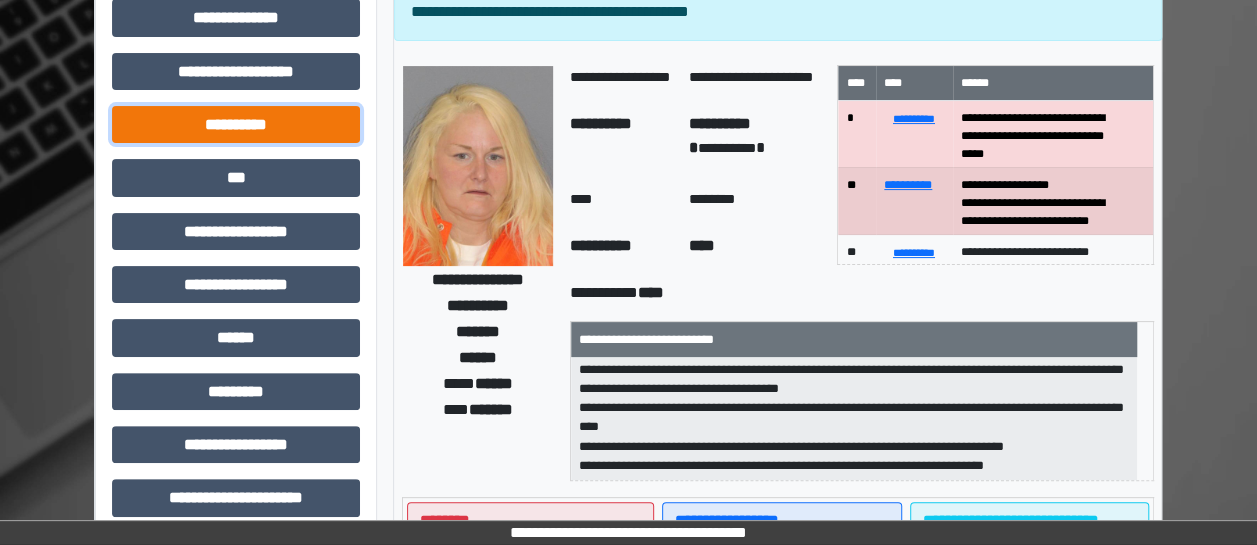 click on "**********" at bounding box center (236, 124) 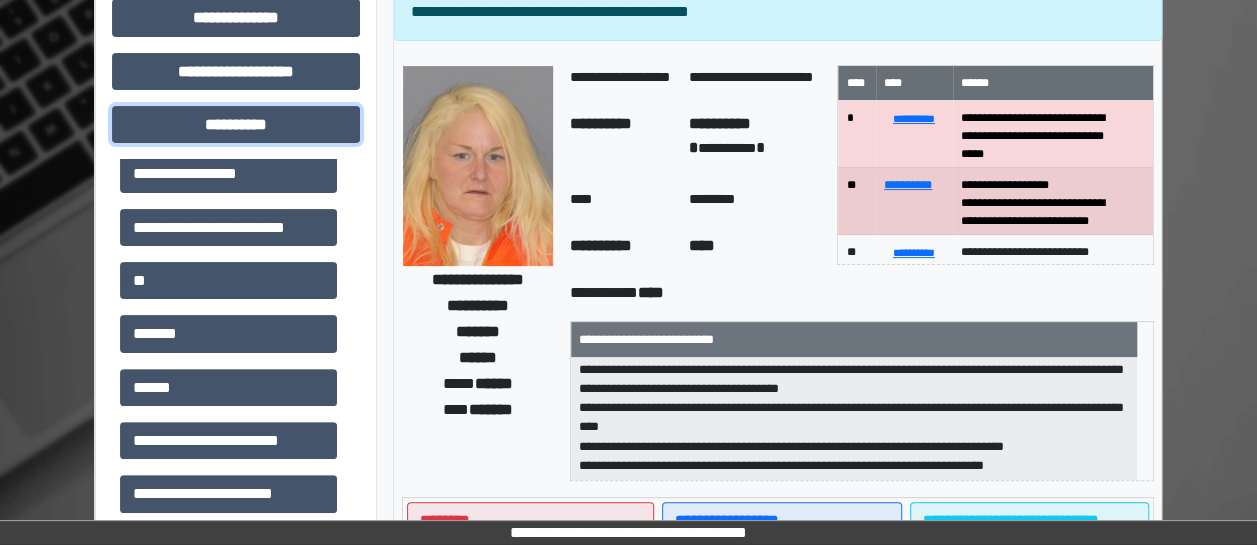 scroll, scrollTop: 11, scrollLeft: 0, axis: vertical 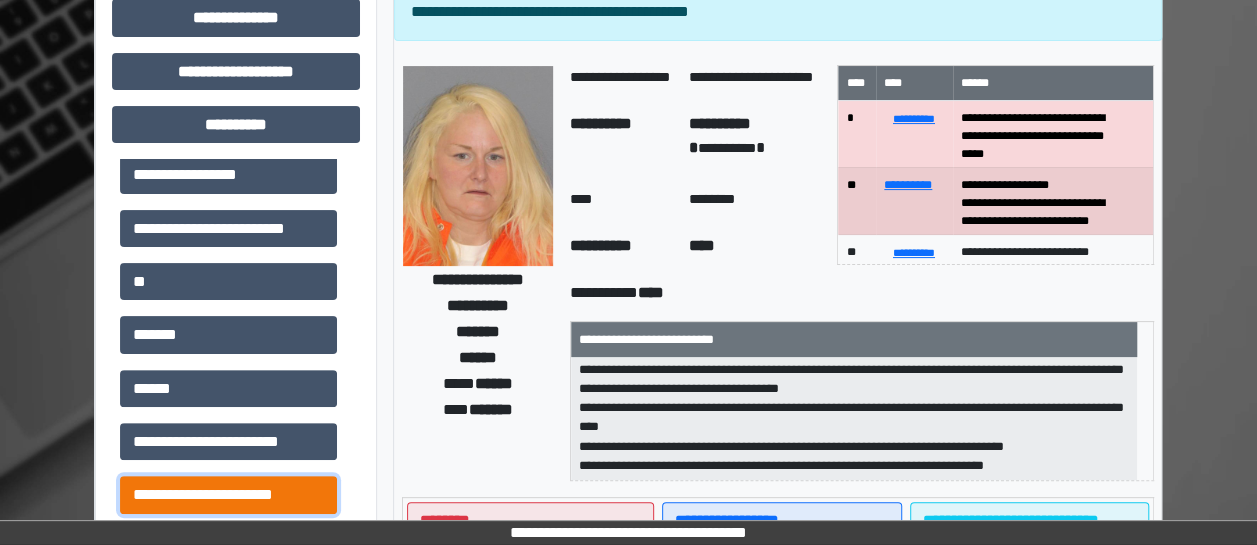 click on "**********" at bounding box center (228, 494) 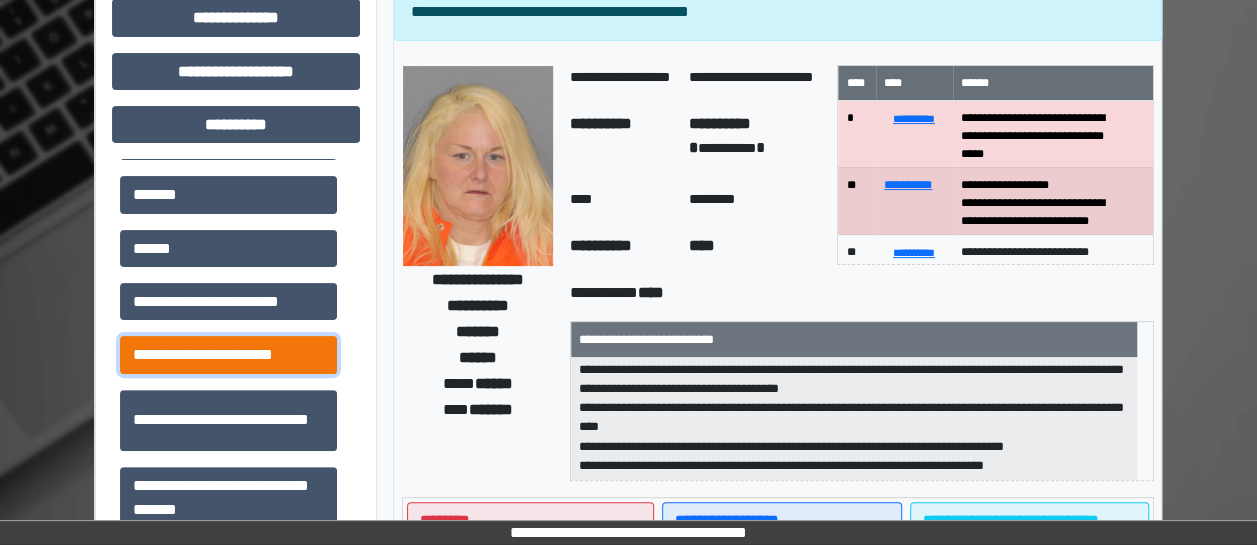 scroll, scrollTop: 152, scrollLeft: 0, axis: vertical 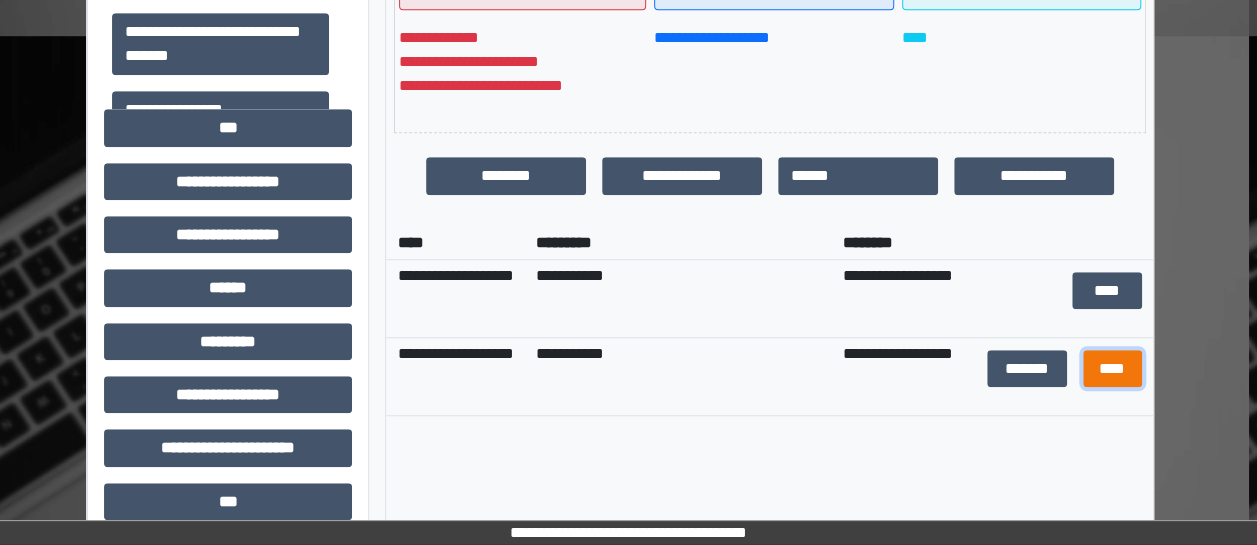 click on "****" at bounding box center [1112, 368] 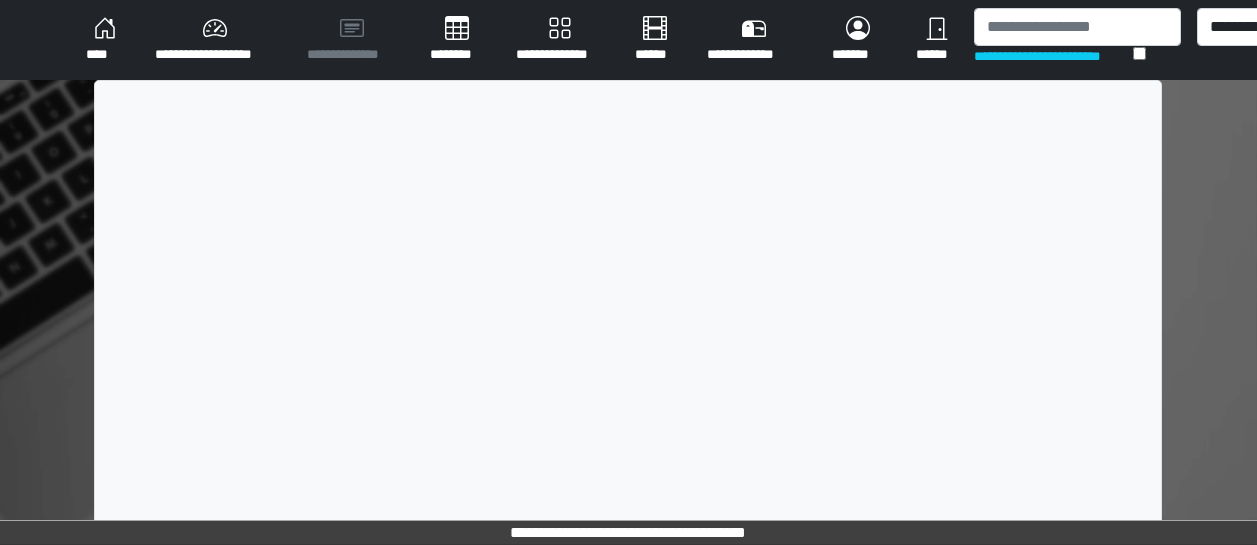 scroll, scrollTop: 0, scrollLeft: 0, axis: both 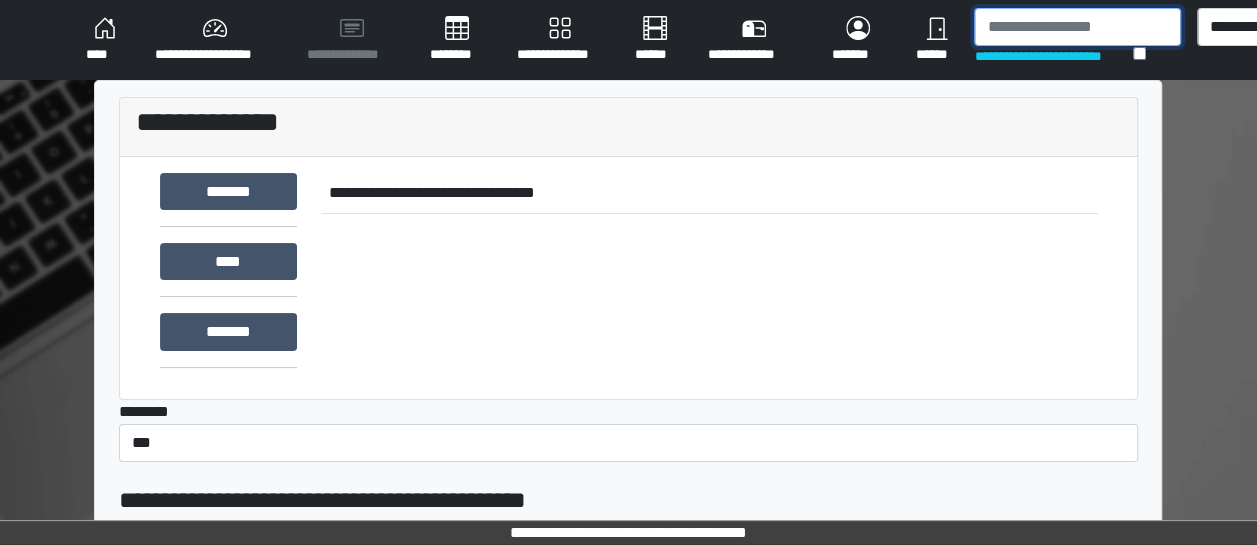 click at bounding box center [1077, 27] 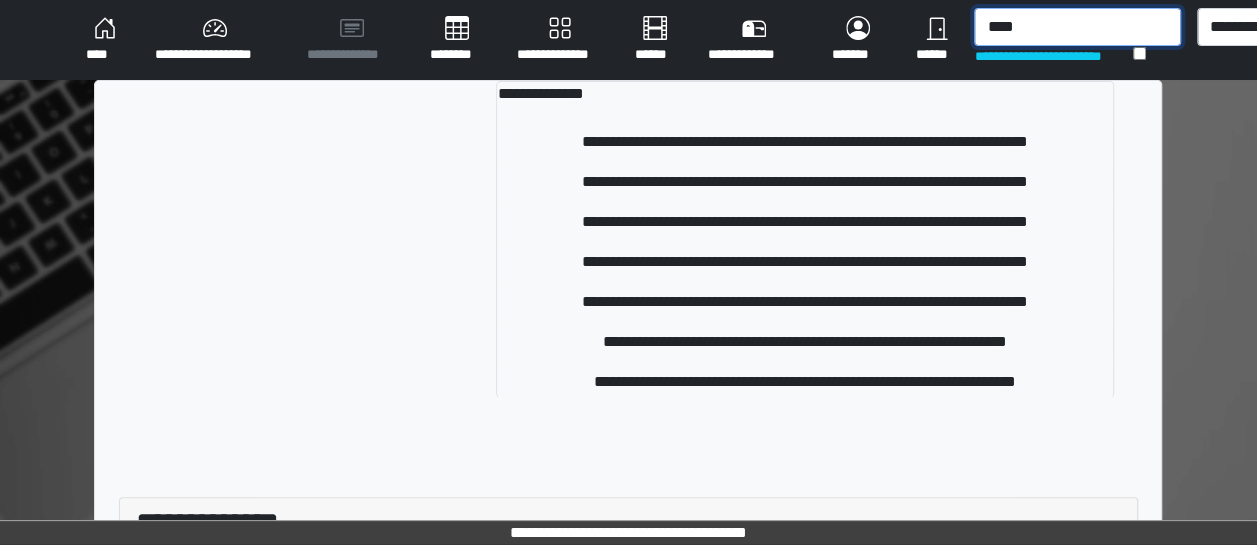 type on "****" 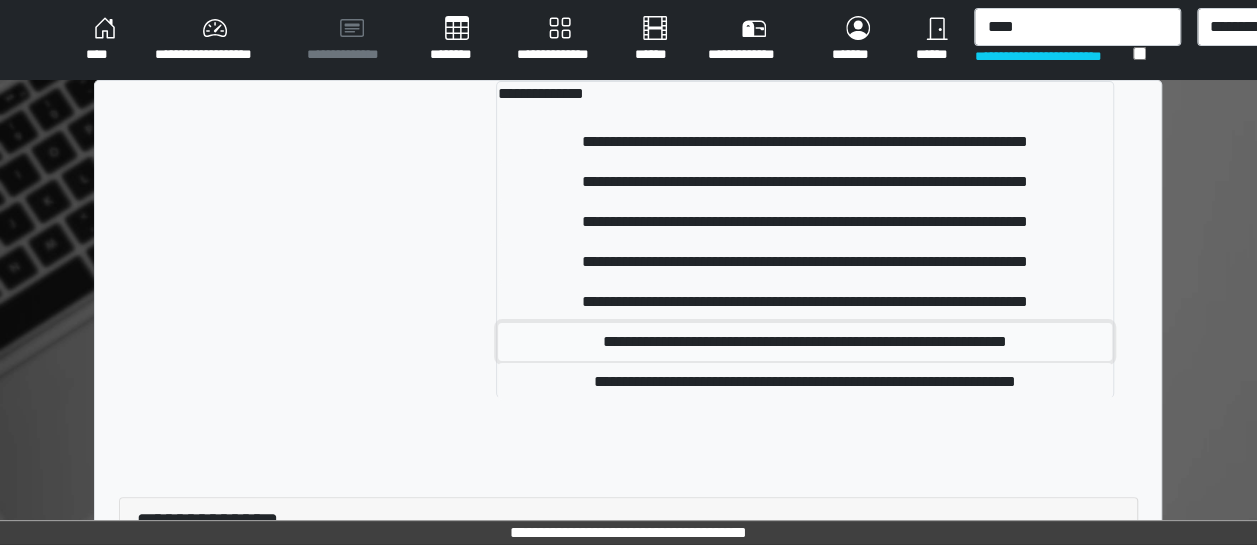 click on "**********" at bounding box center (805, 342) 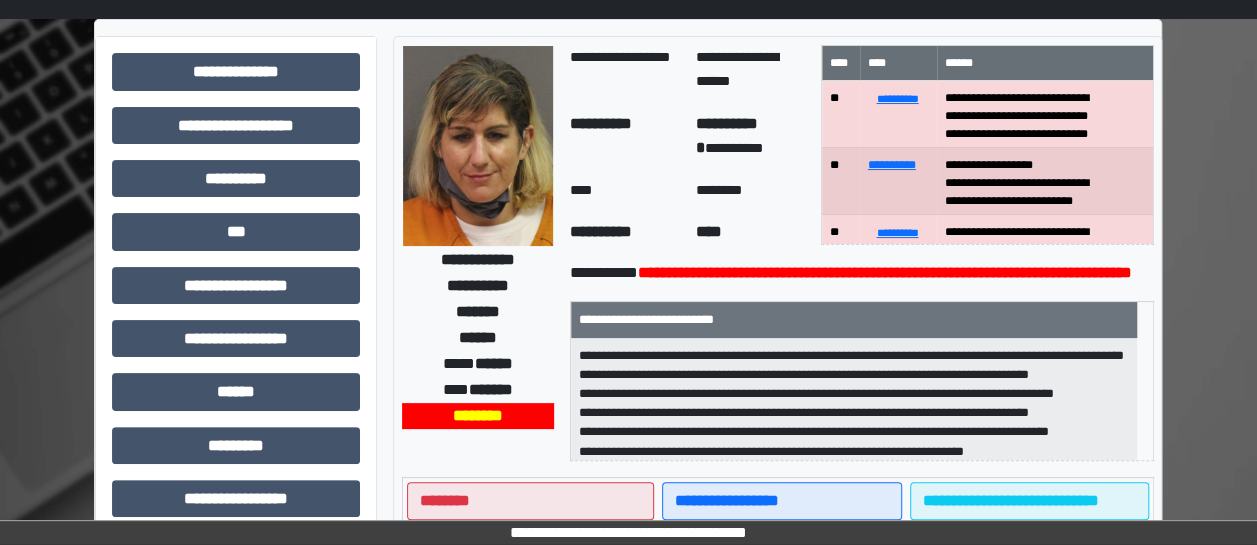 scroll, scrollTop: 62, scrollLeft: 0, axis: vertical 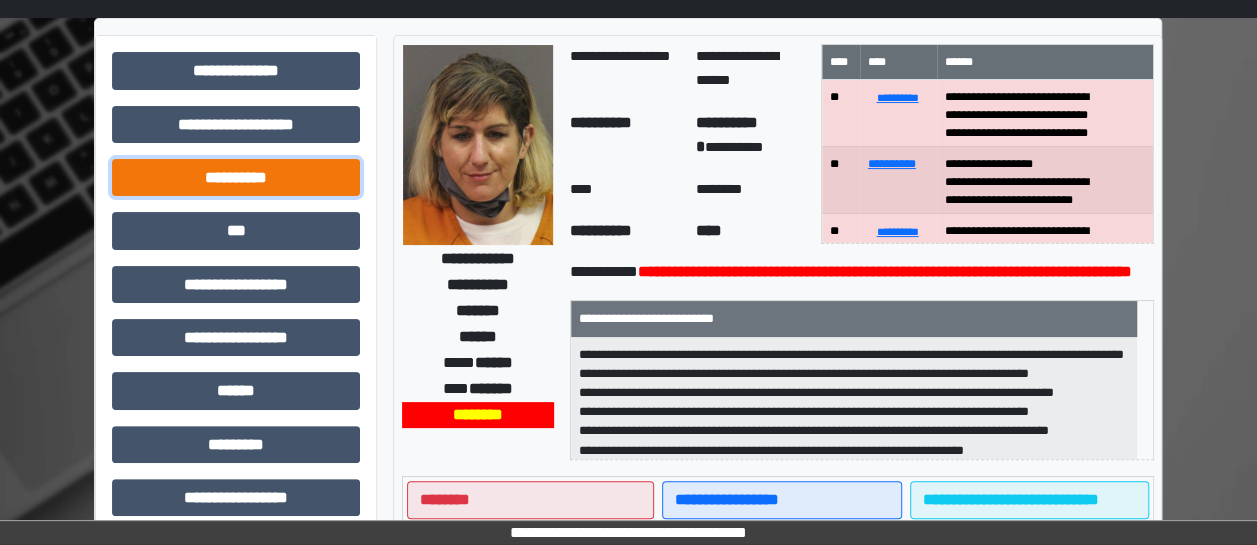 click on "**********" at bounding box center (236, 177) 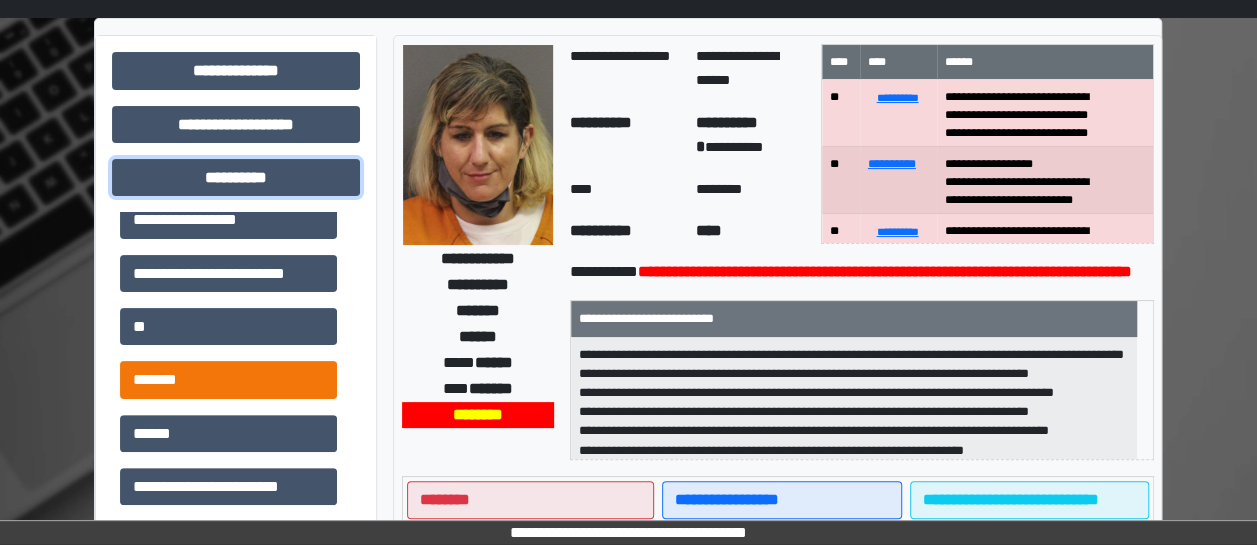 scroll, scrollTop: 6, scrollLeft: 0, axis: vertical 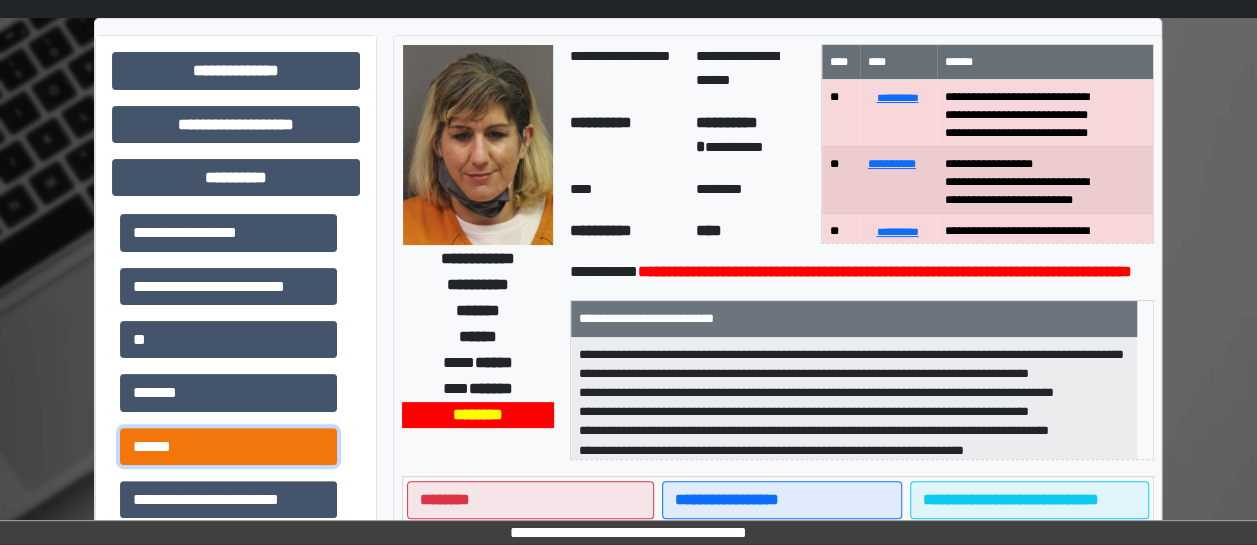 click on "******" at bounding box center [228, 446] 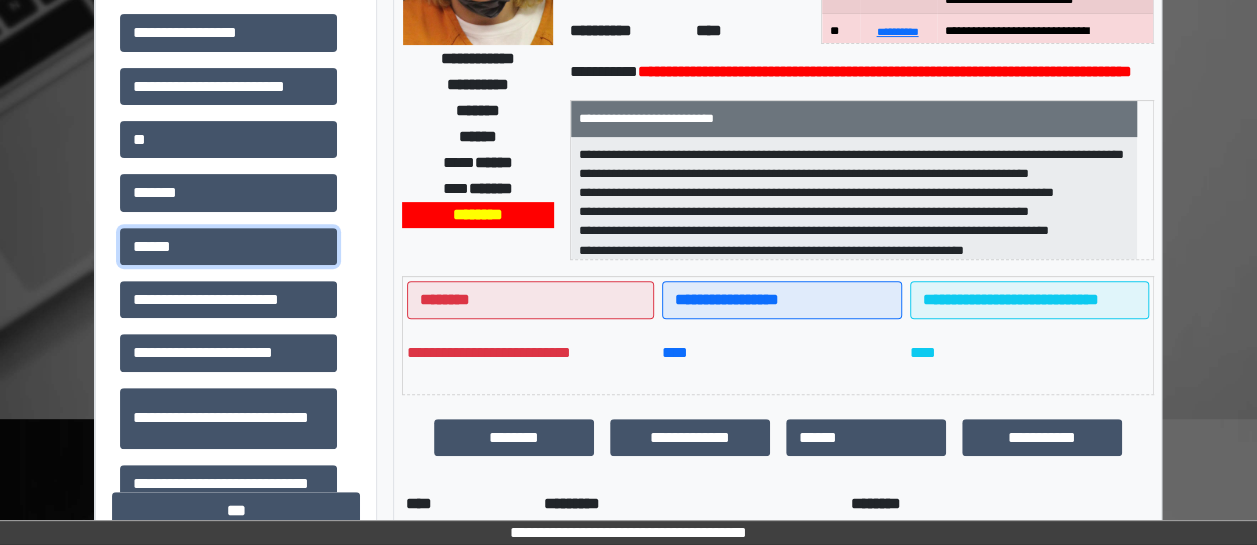 scroll, scrollTop: 264, scrollLeft: 0, axis: vertical 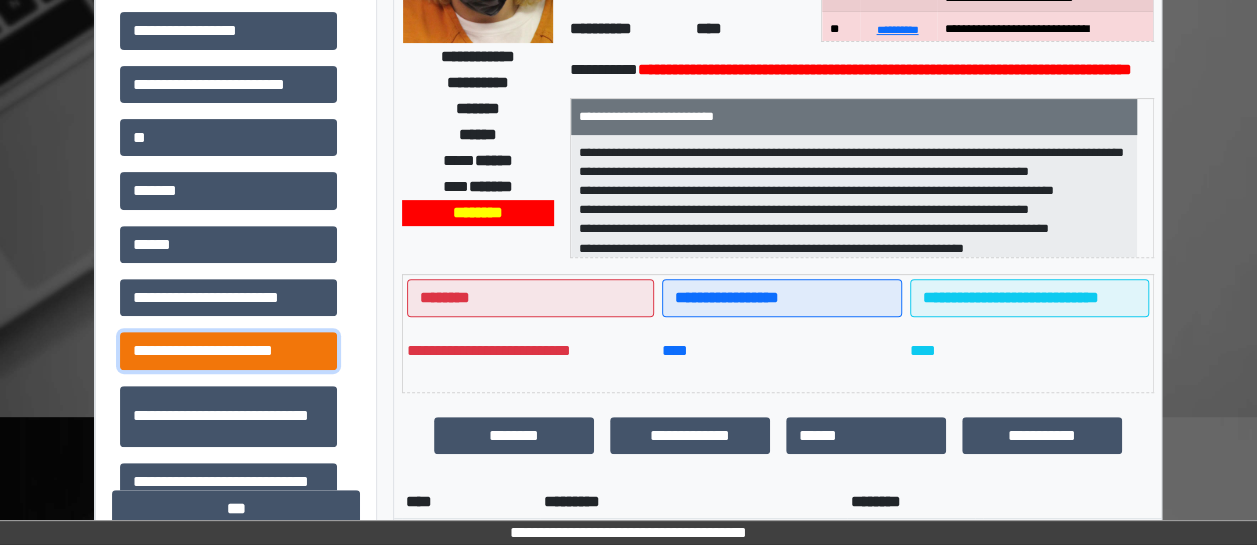 click on "**********" at bounding box center [228, 350] 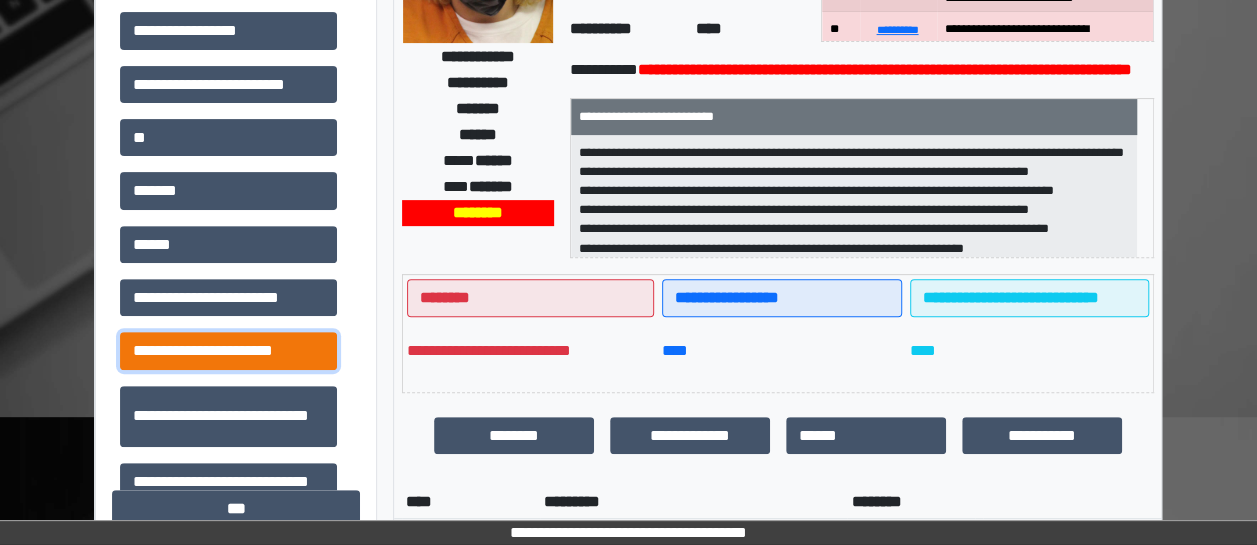 click on "**********" at bounding box center (228, 350) 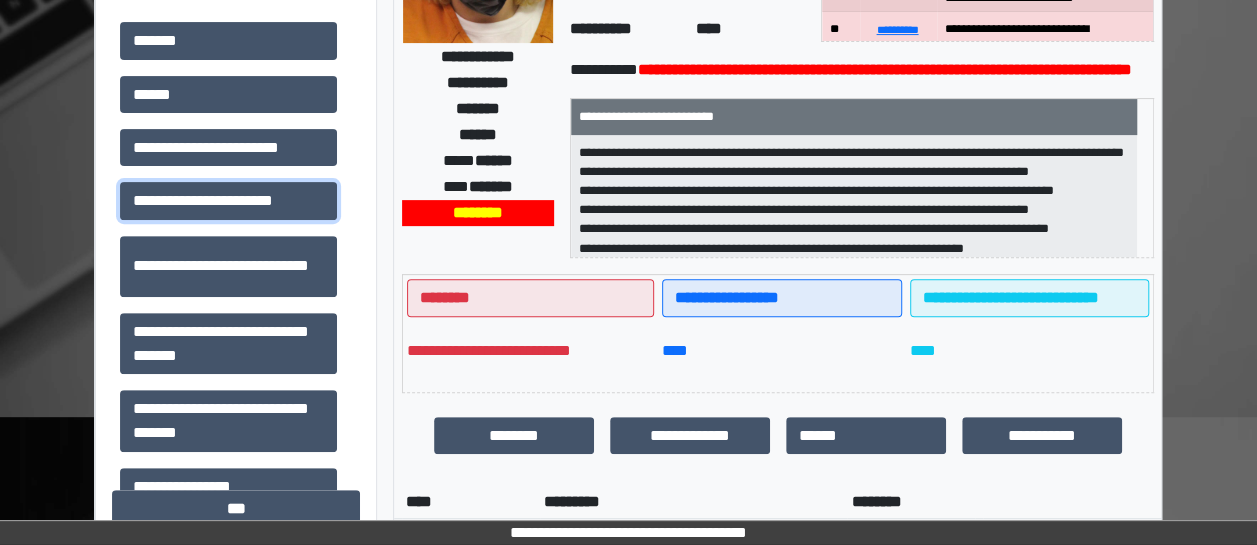 scroll, scrollTop: 158, scrollLeft: 0, axis: vertical 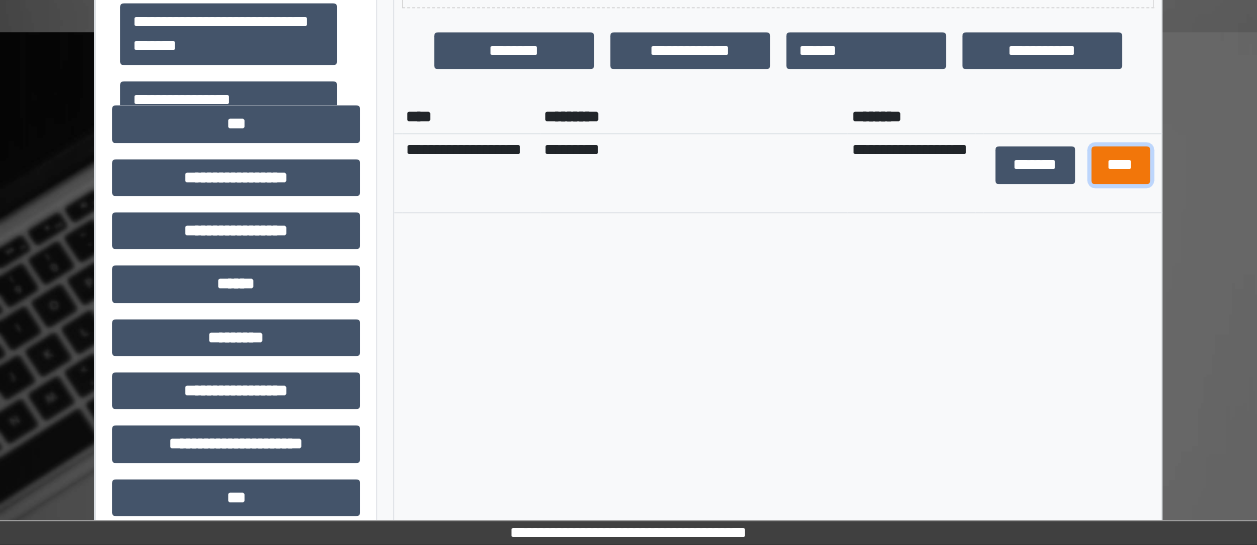 click on "****" at bounding box center (1120, 164) 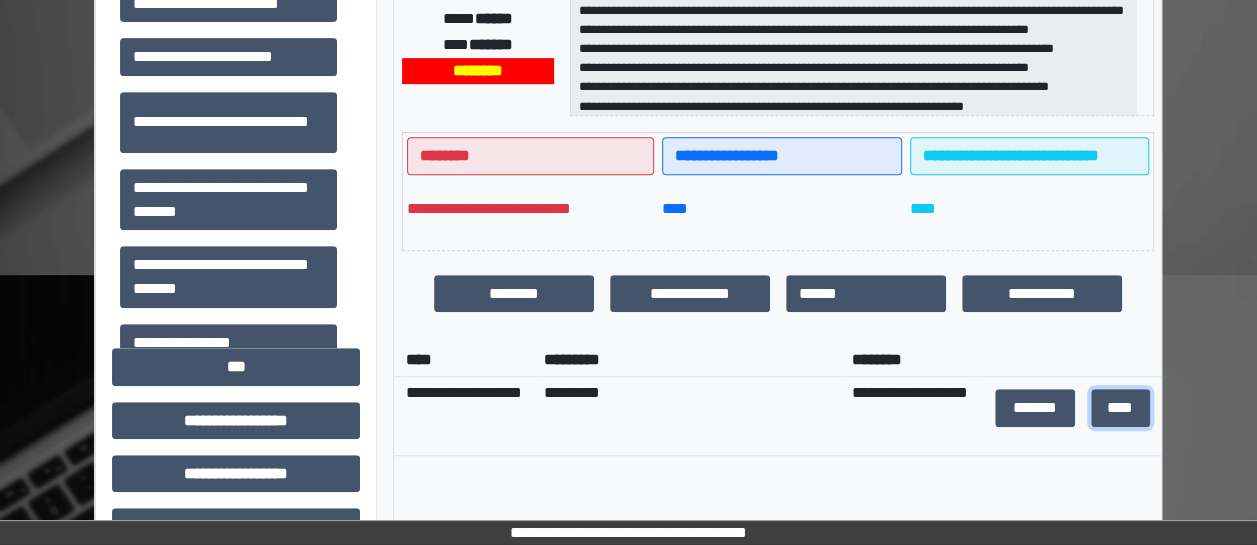 scroll, scrollTop: 396, scrollLeft: 0, axis: vertical 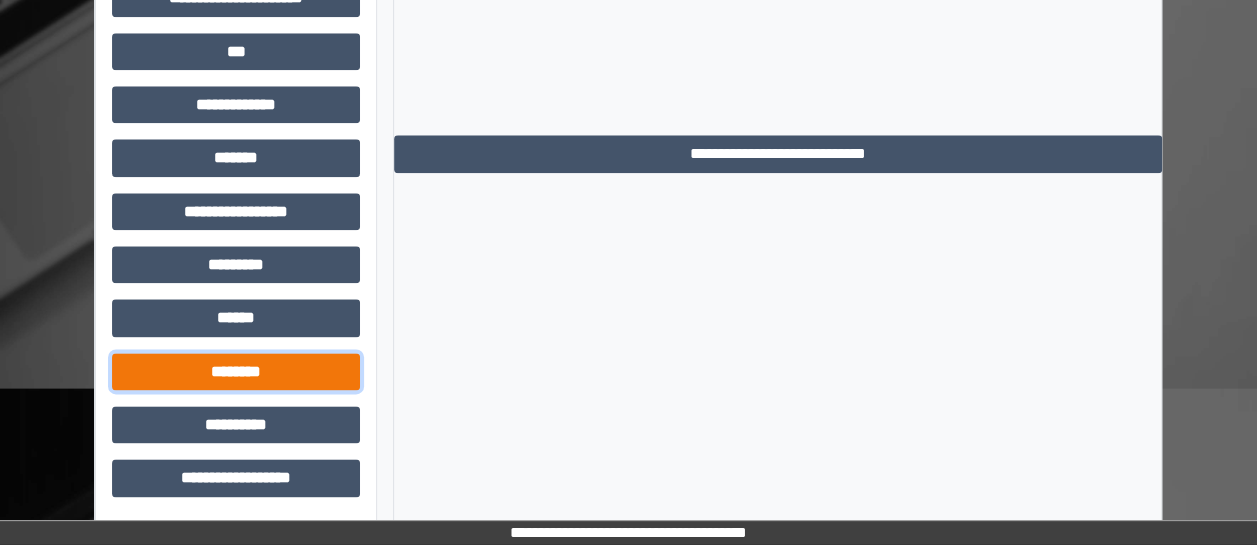click on "********" at bounding box center (236, 371) 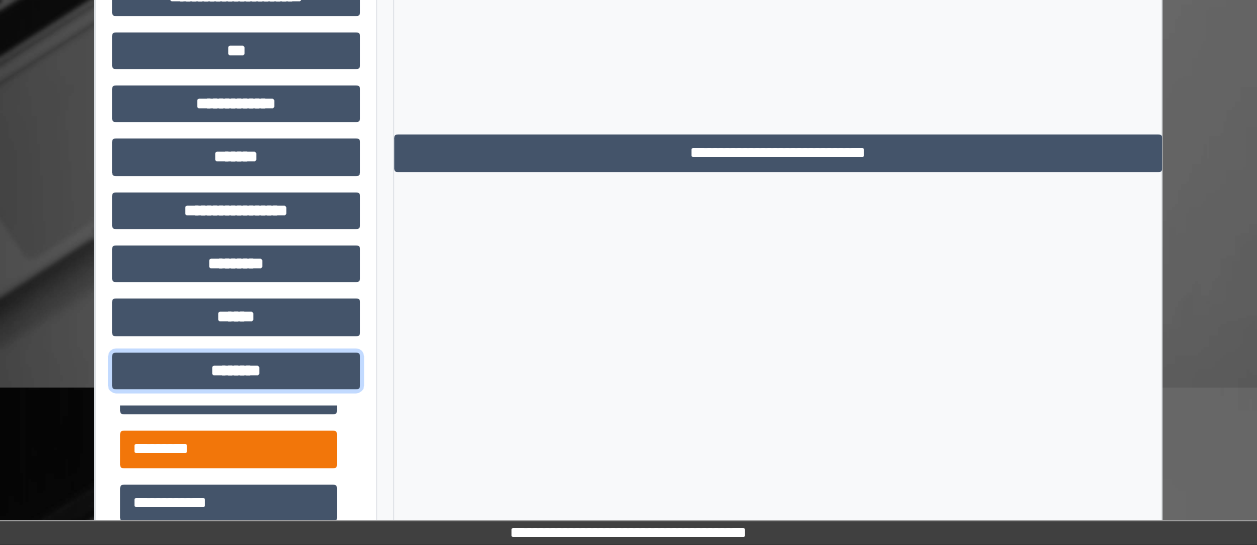 scroll, scrollTop: 0, scrollLeft: 0, axis: both 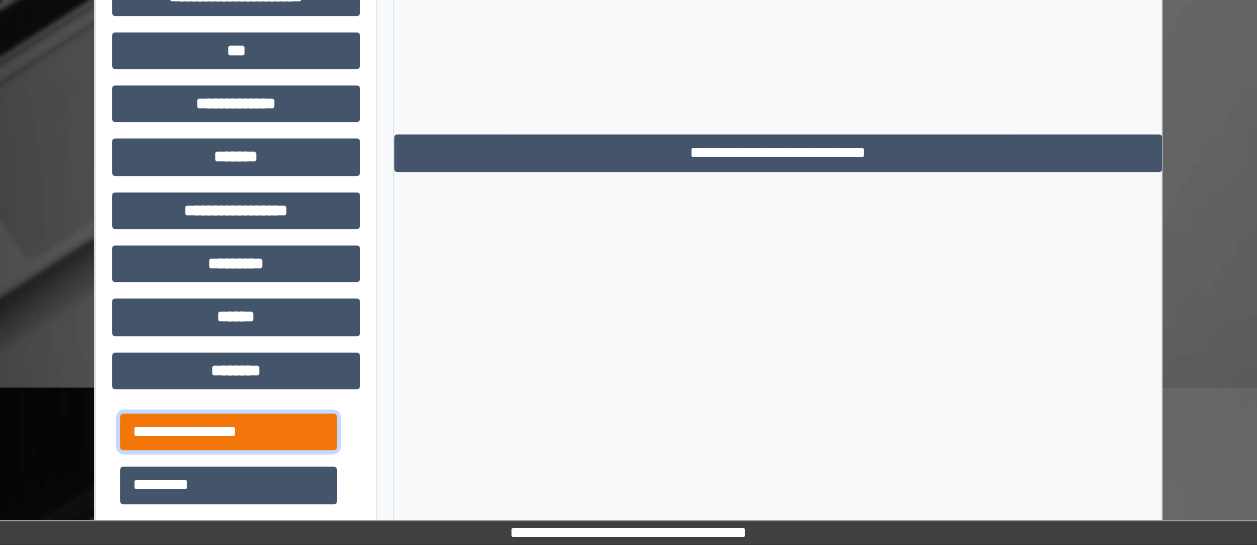 click on "**********" at bounding box center (228, 431) 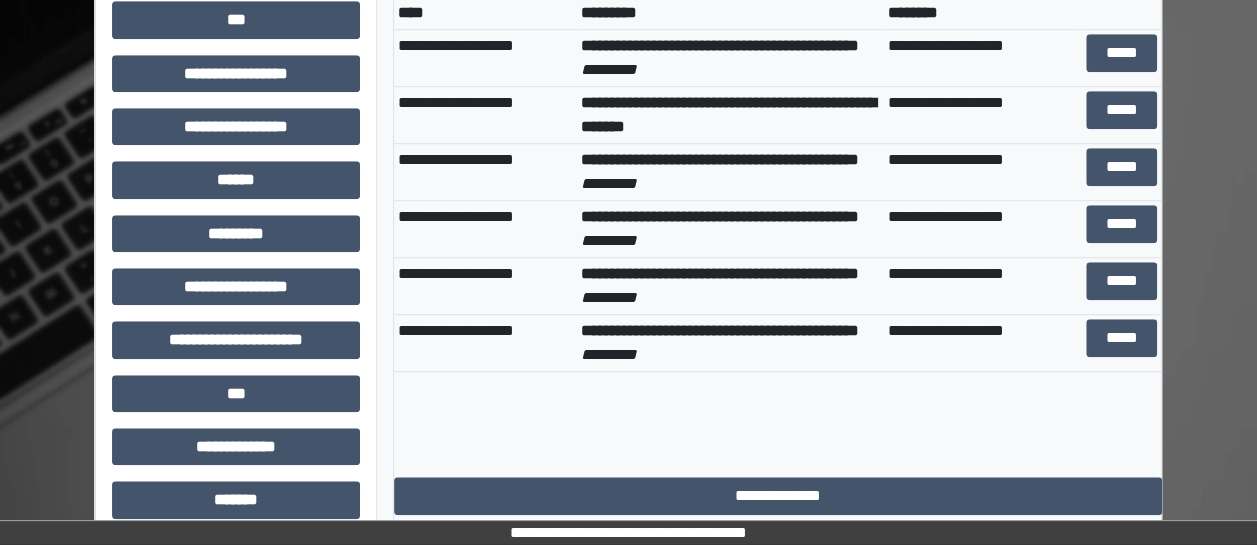 scroll, scrollTop: 737, scrollLeft: 0, axis: vertical 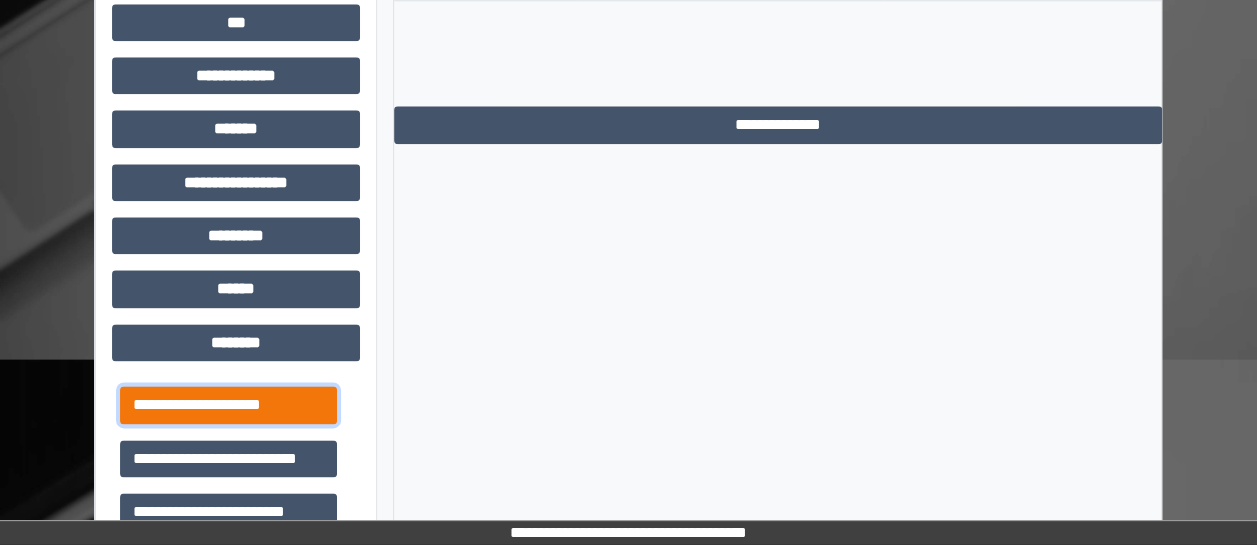 click on "**********" at bounding box center [228, 404] 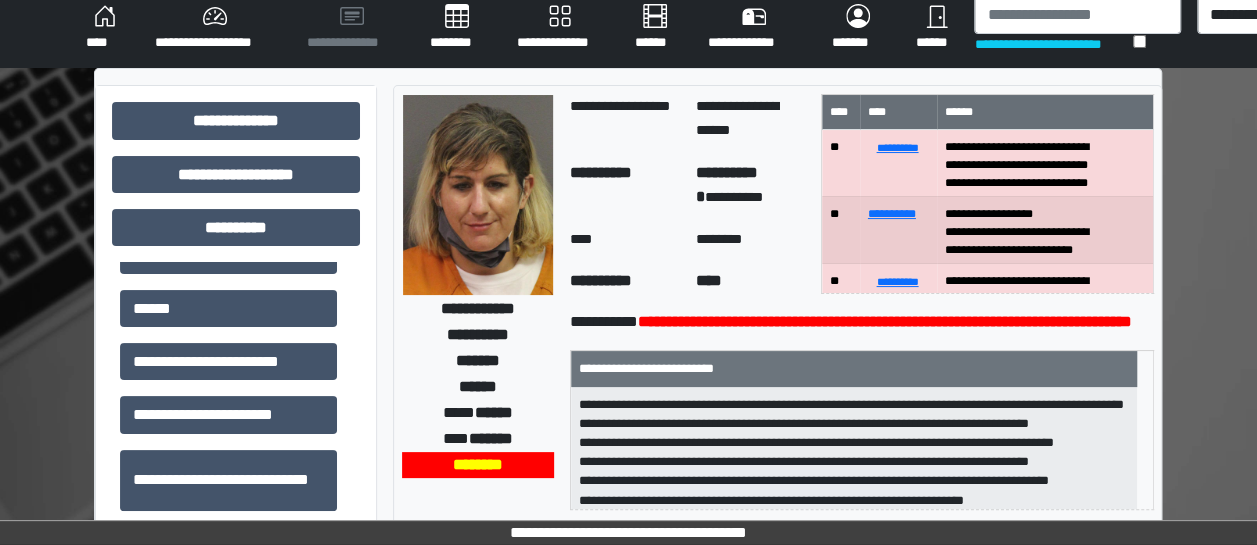 scroll, scrollTop: 0, scrollLeft: 0, axis: both 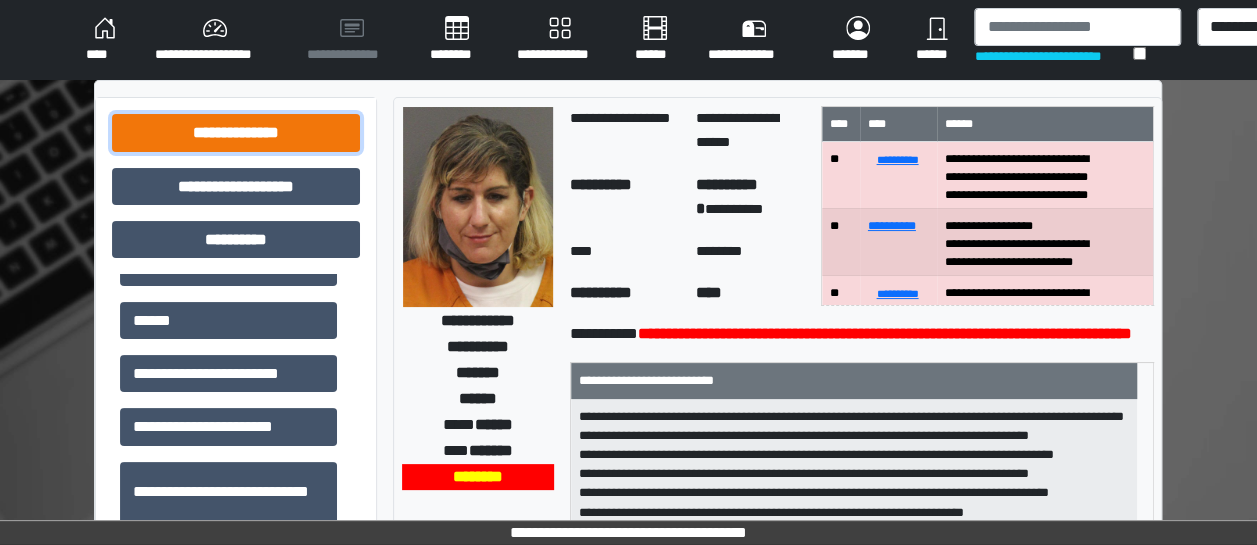 click on "**********" at bounding box center (236, 132) 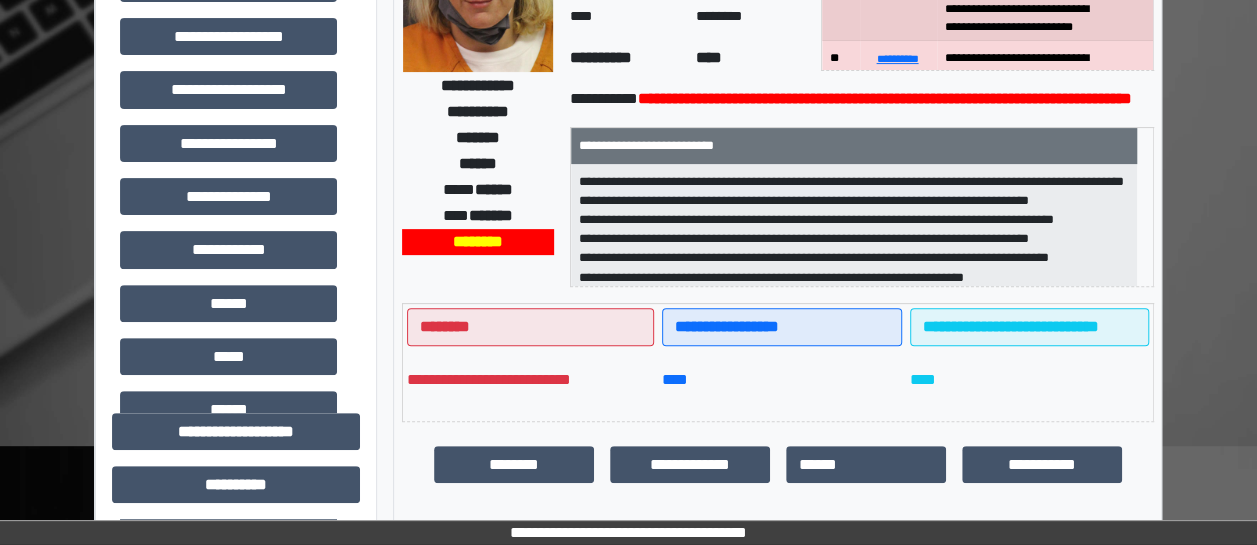 scroll, scrollTop: 283, scrollLeft: 0, axis: vertical 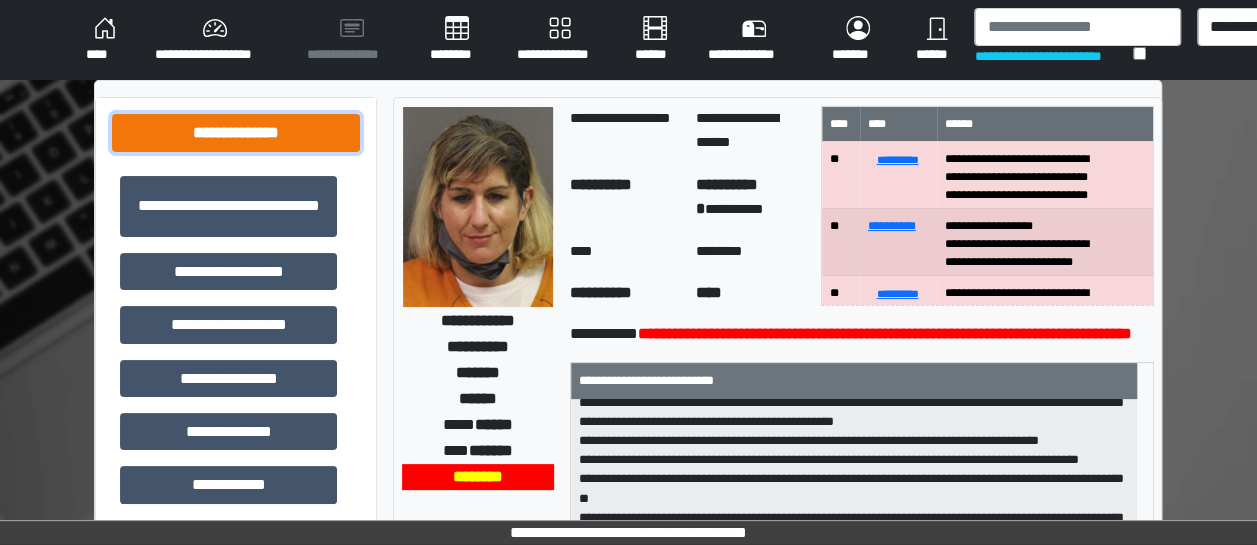 click on "**********" at bounding box center (236, 132) 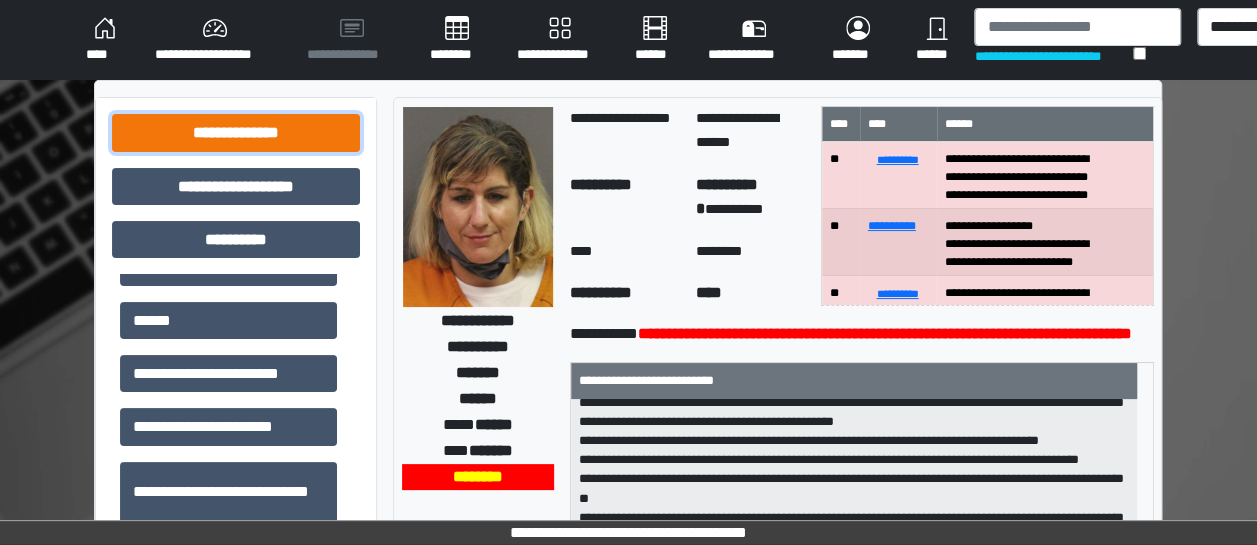 click on "**********" at bounding box center (236, 132) 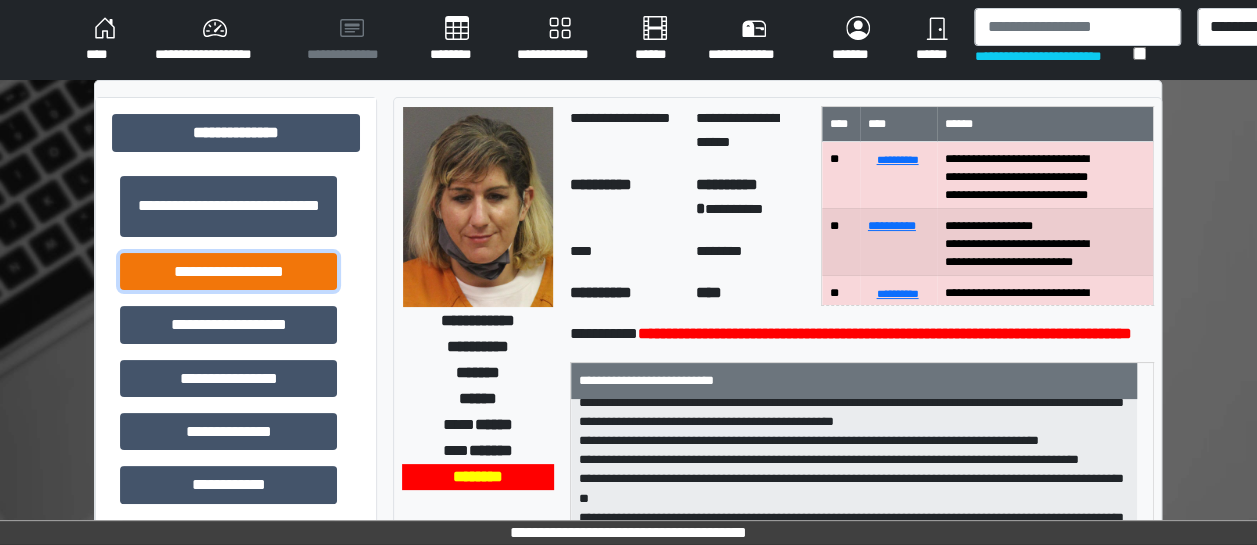 click on "**********" at bounding box center [228, 271] 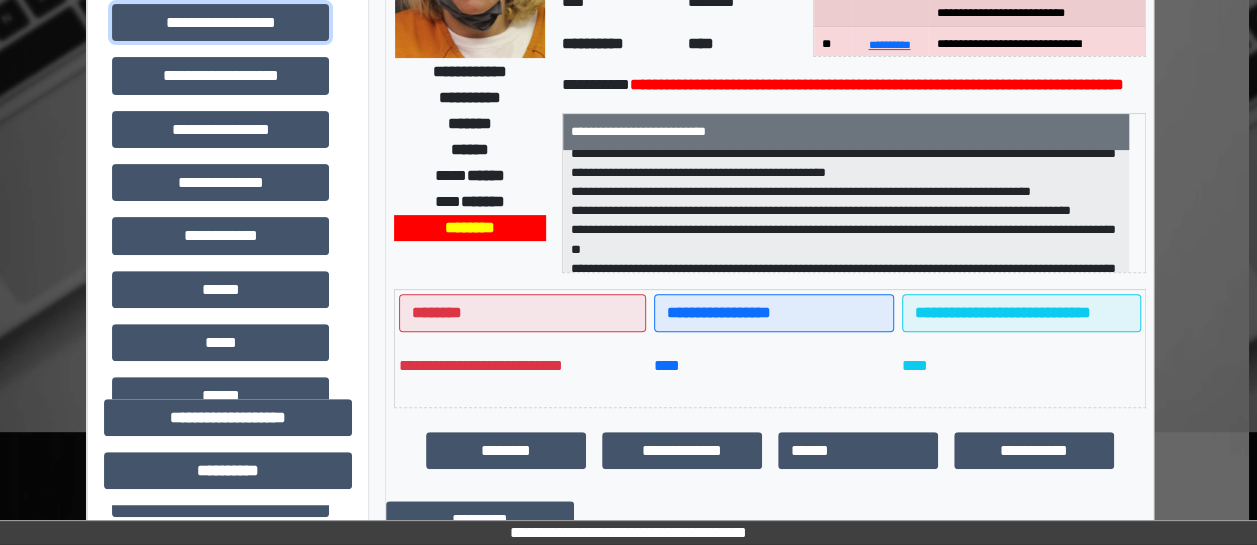 scroll, scrollTop: 264, scrollLeft: 10, axis: both 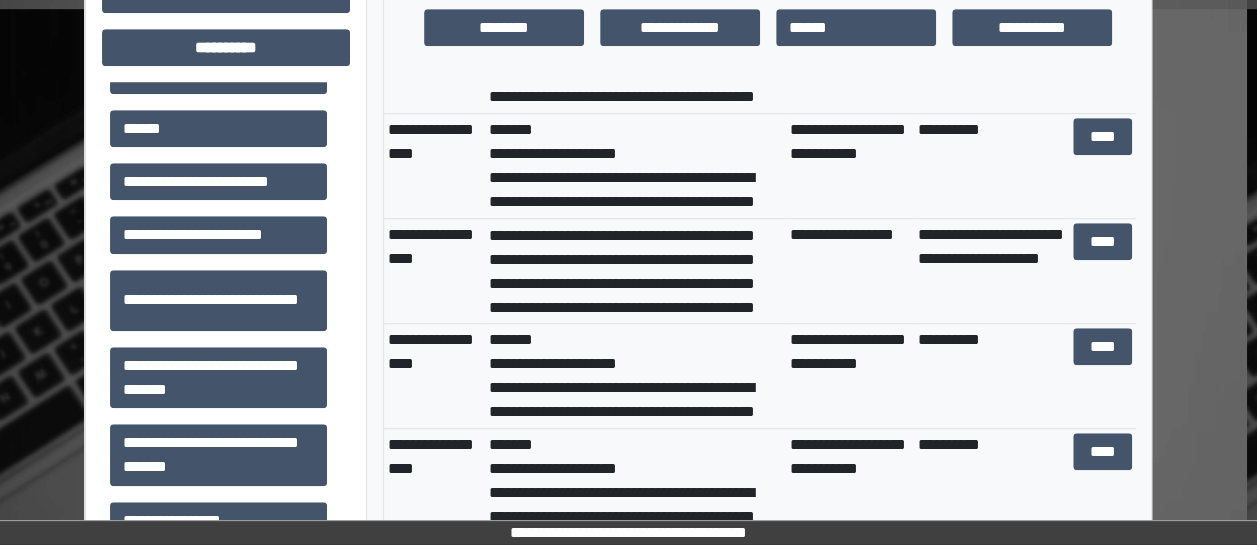 click on "**********" at bounding box center [635, 166] 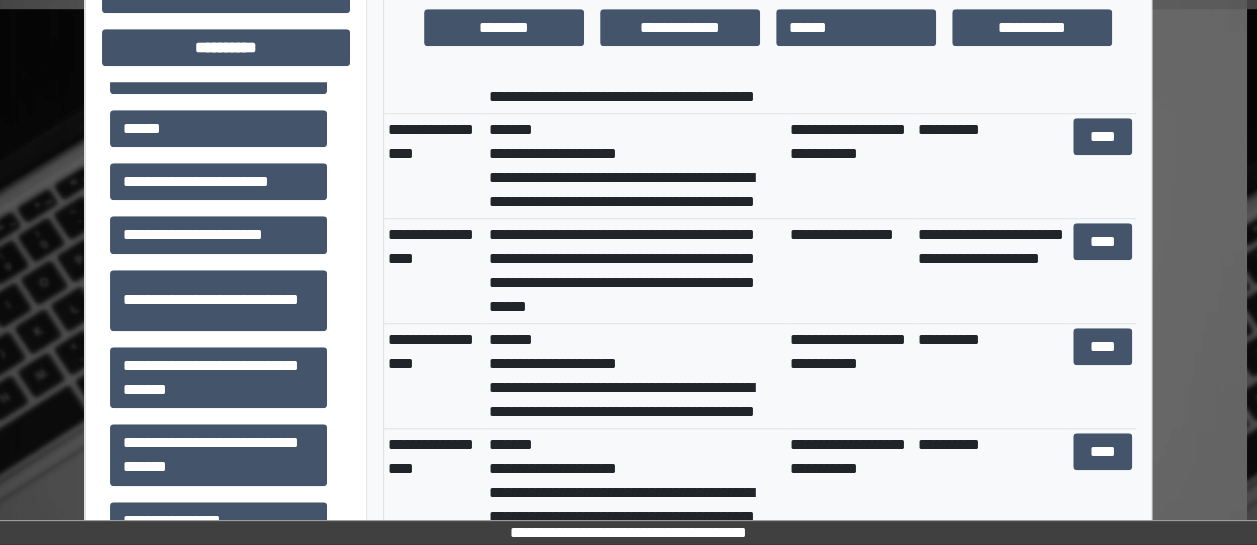 scroll, scrollTop: 1468, scrollLeft: 0, axis: vertical 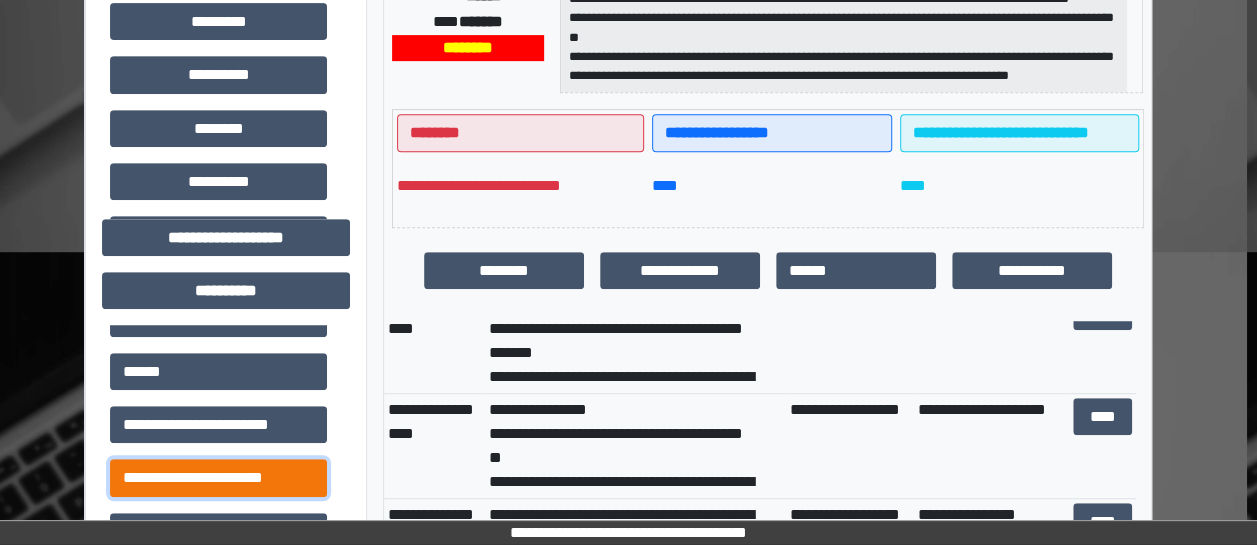 click on "**********" at bounding box center [218, 477] 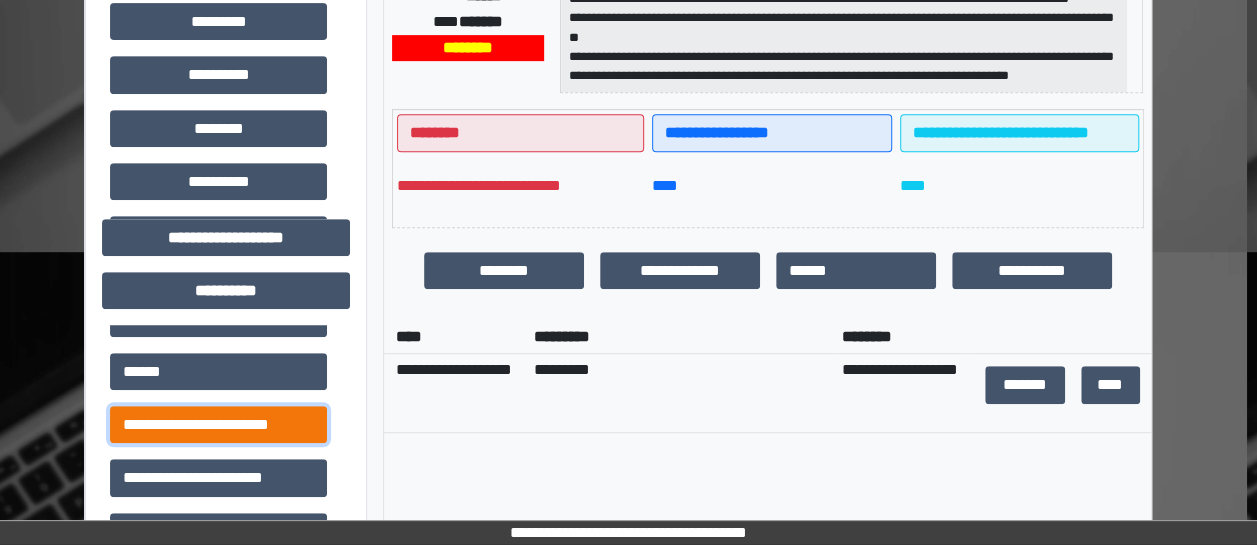 click on "**********" at bounding box center [218, 424] 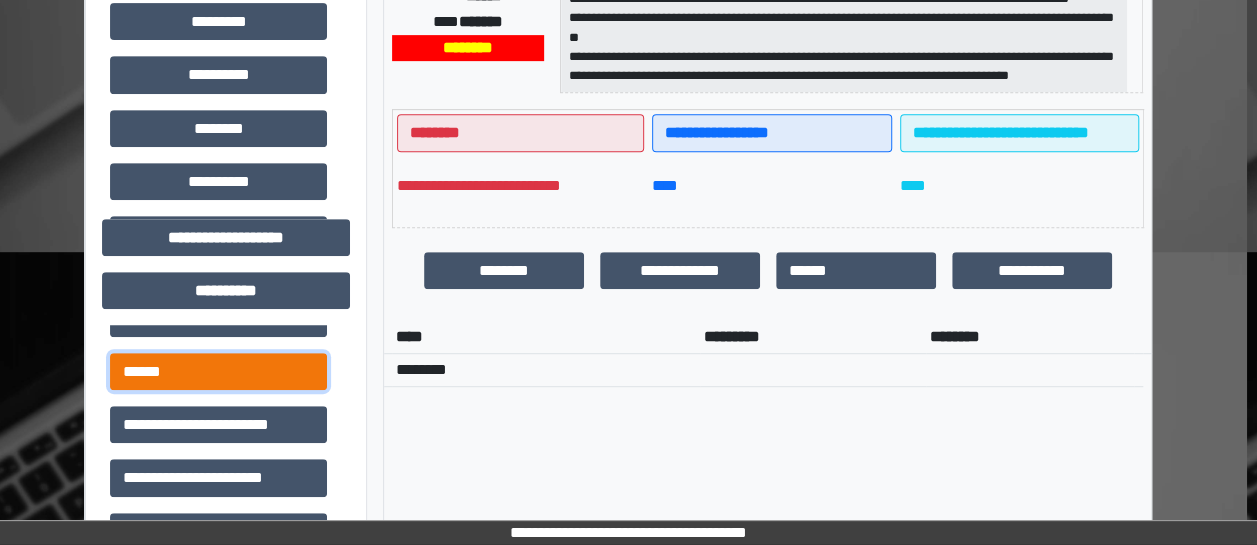 click on "******" at bounding box center (218, 371) 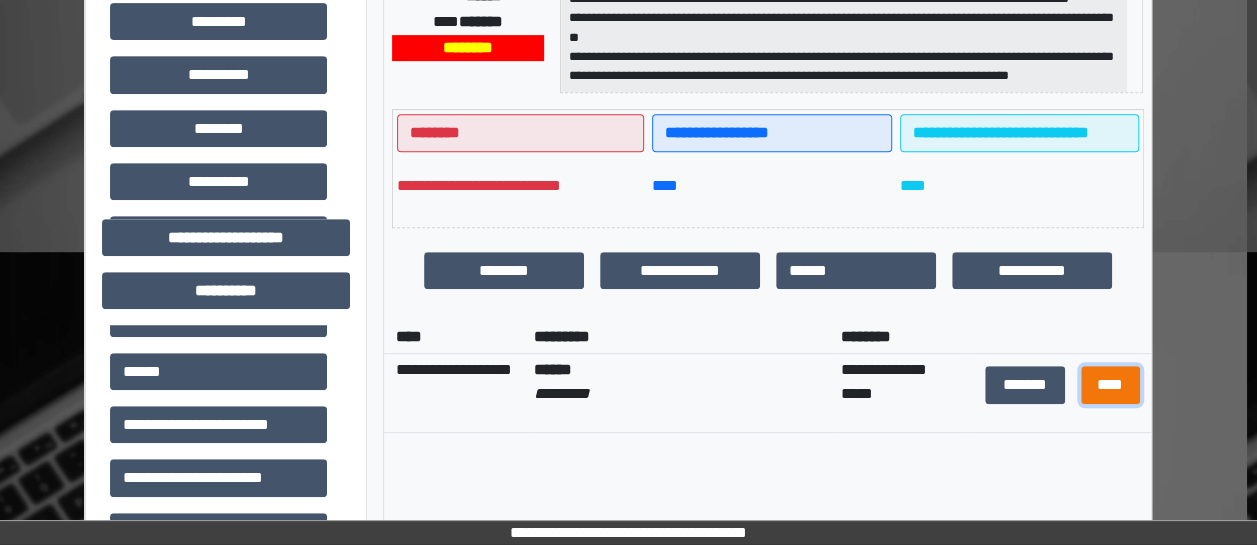 click on "****" at bounding box center (1110, 384) 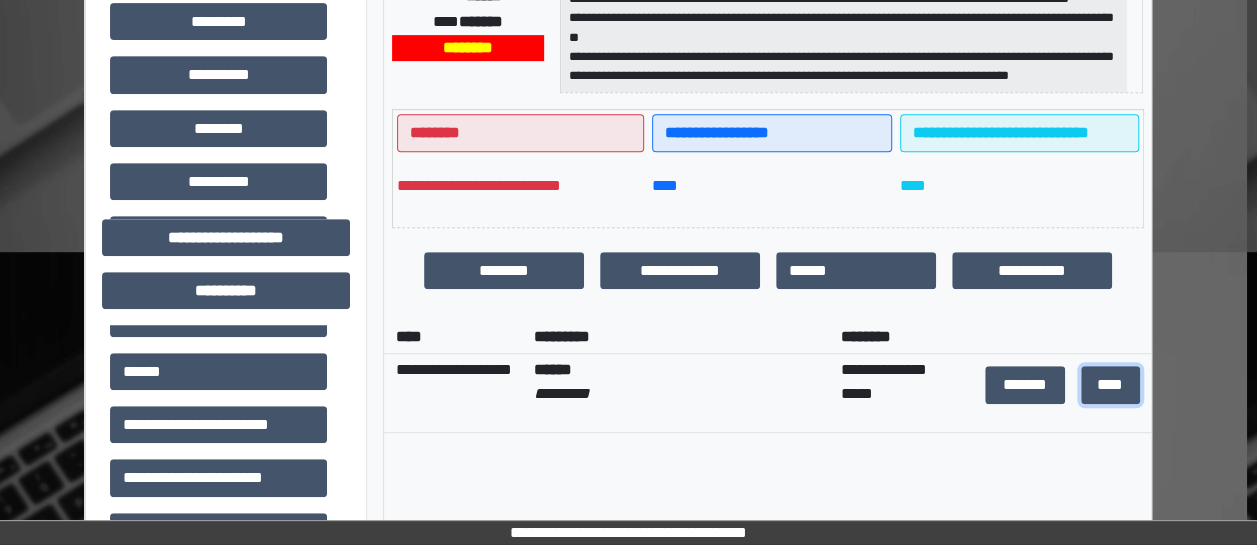 scroll, scrollTop: 0, scrollLeft: 0, axis: both 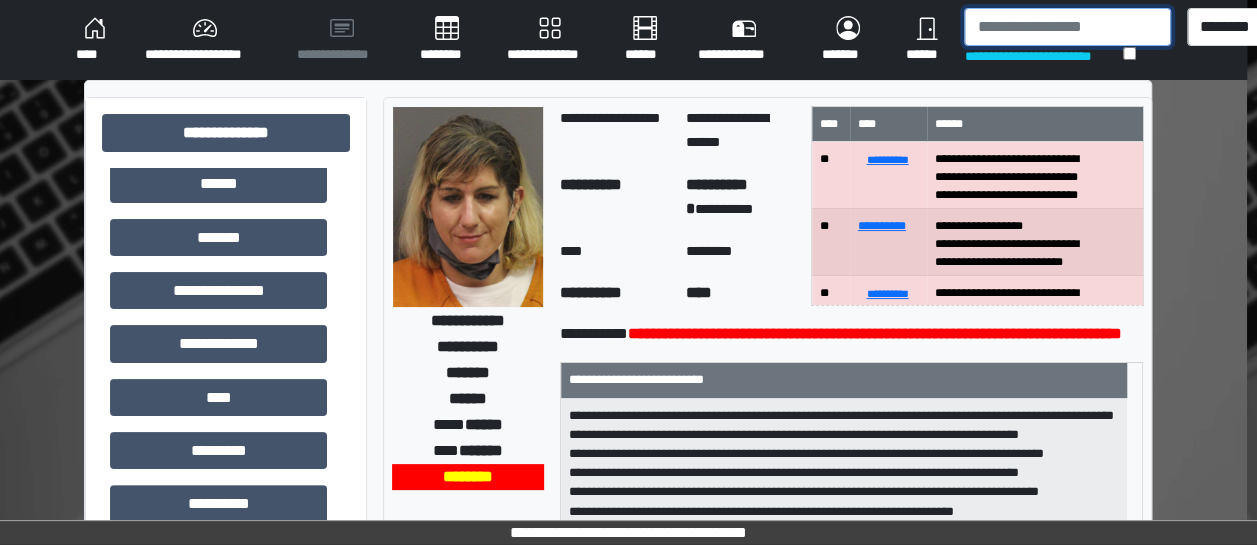 click at bounding box center (1067, 27) 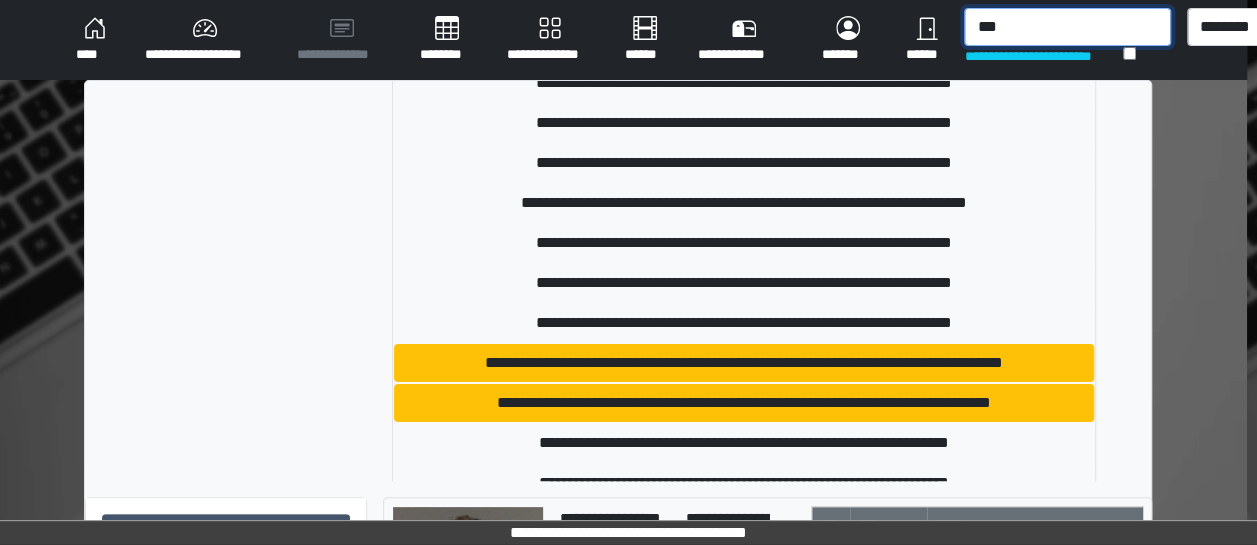 scroll, scrollTop: 1254, scrollLeft: 0, axis: vertical 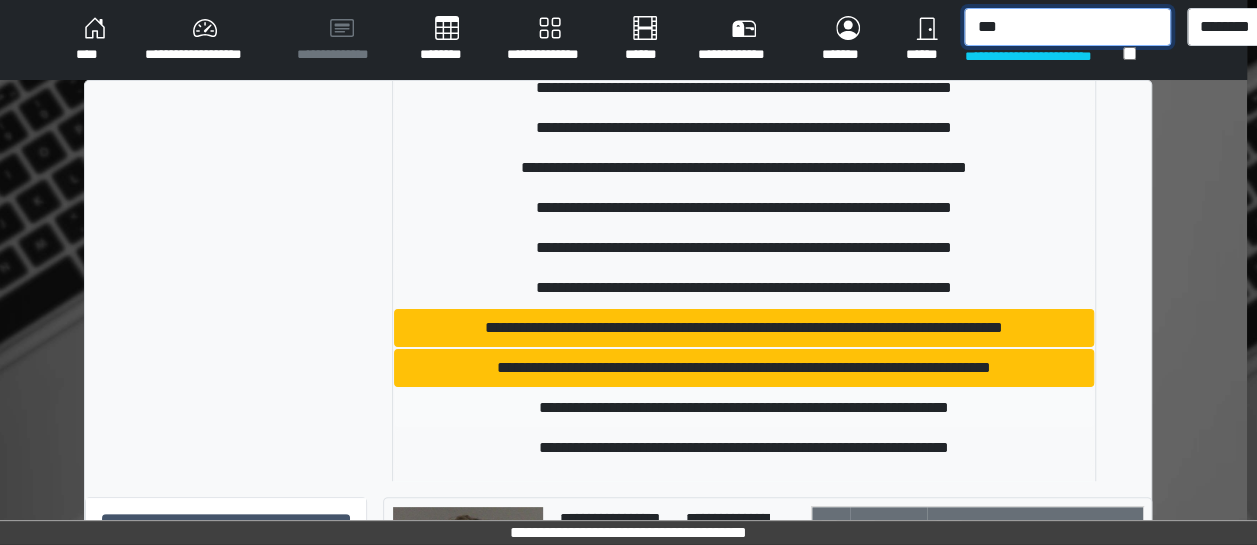 type on "***" 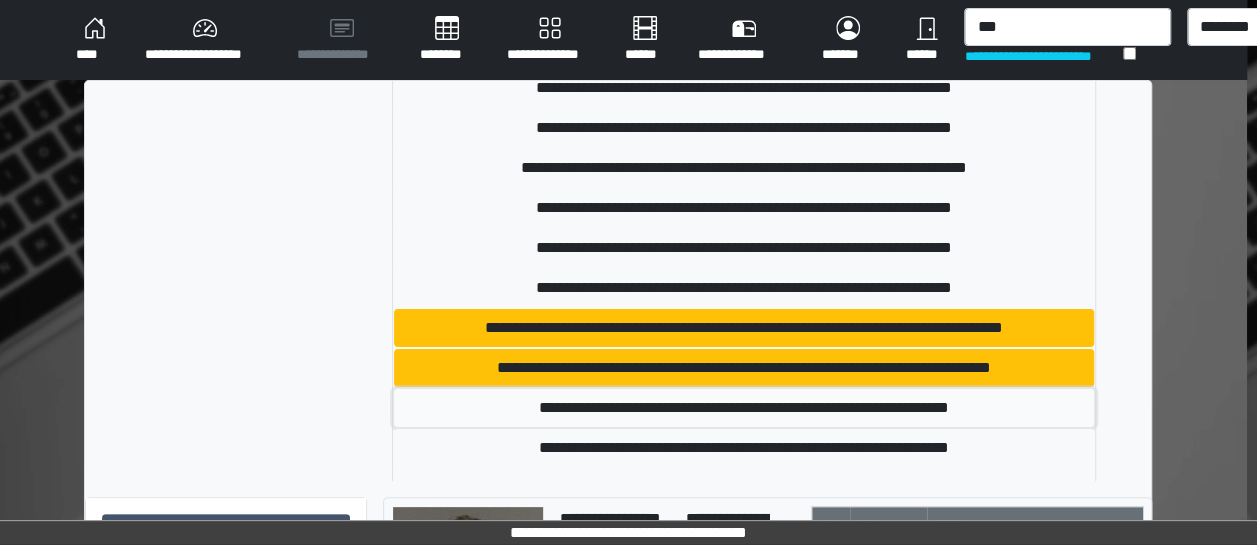 click on "**********" at bounding box center [744, 408] 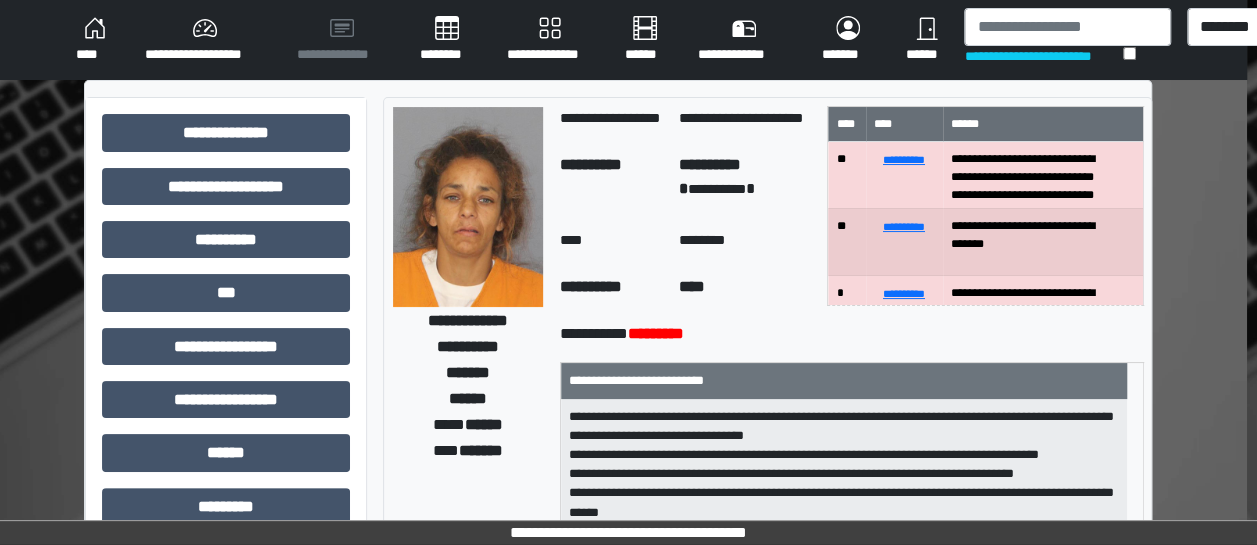 scroll, scrollTop: 1, scrollLeft: 0, axis: vertical 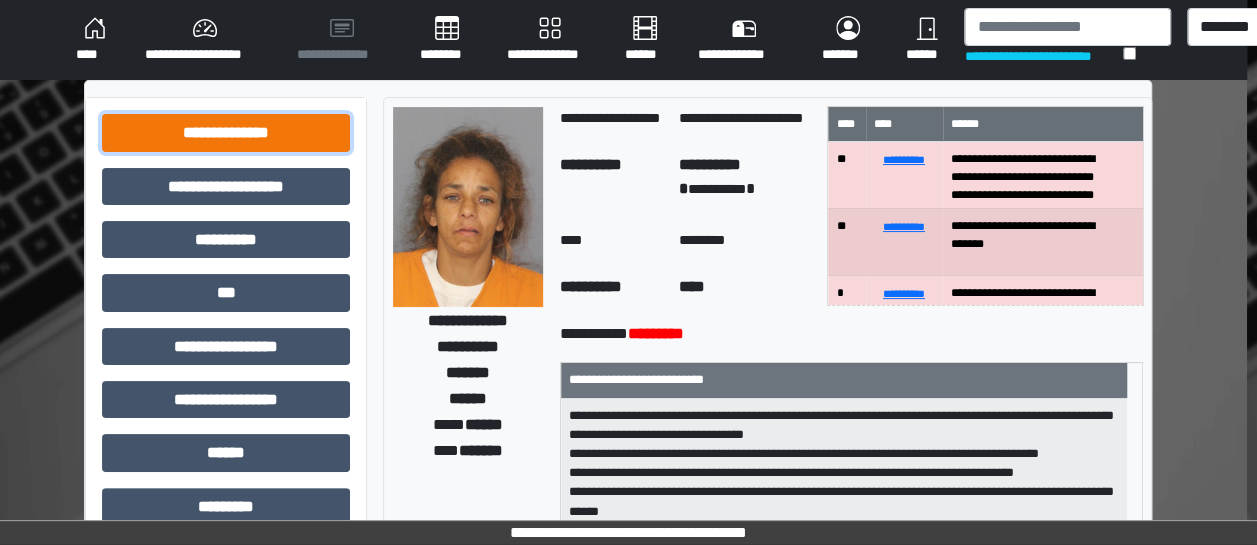 click on "**********" at bounding box center (226, 132) 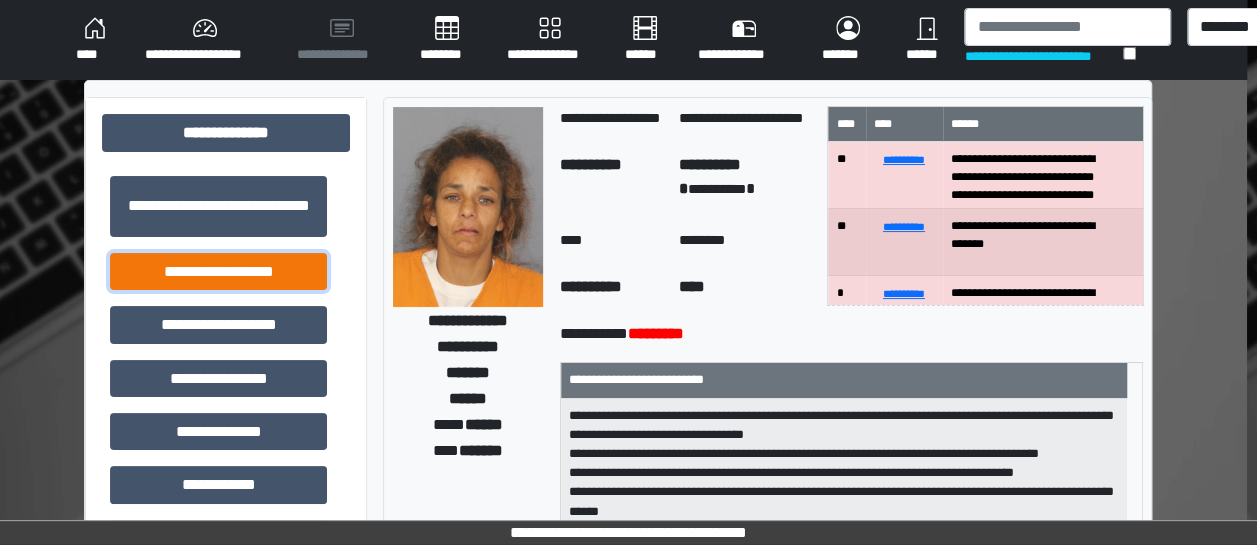 click on "**********" at bounding box center [218, 271] 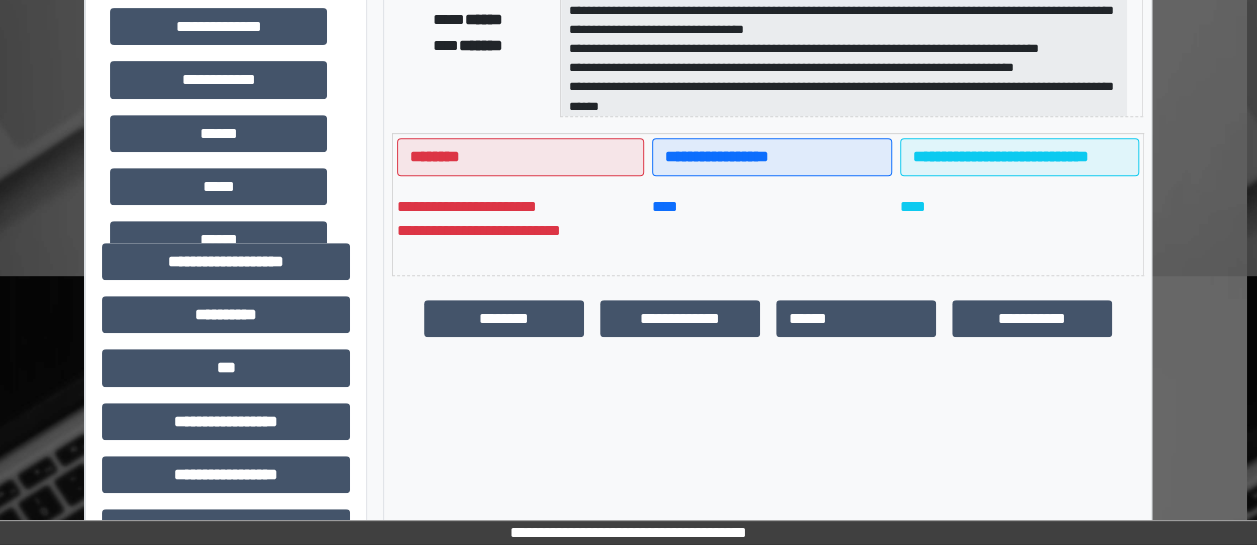 scroll, scrollTop: 429, scrollLeft: 10, axis: both 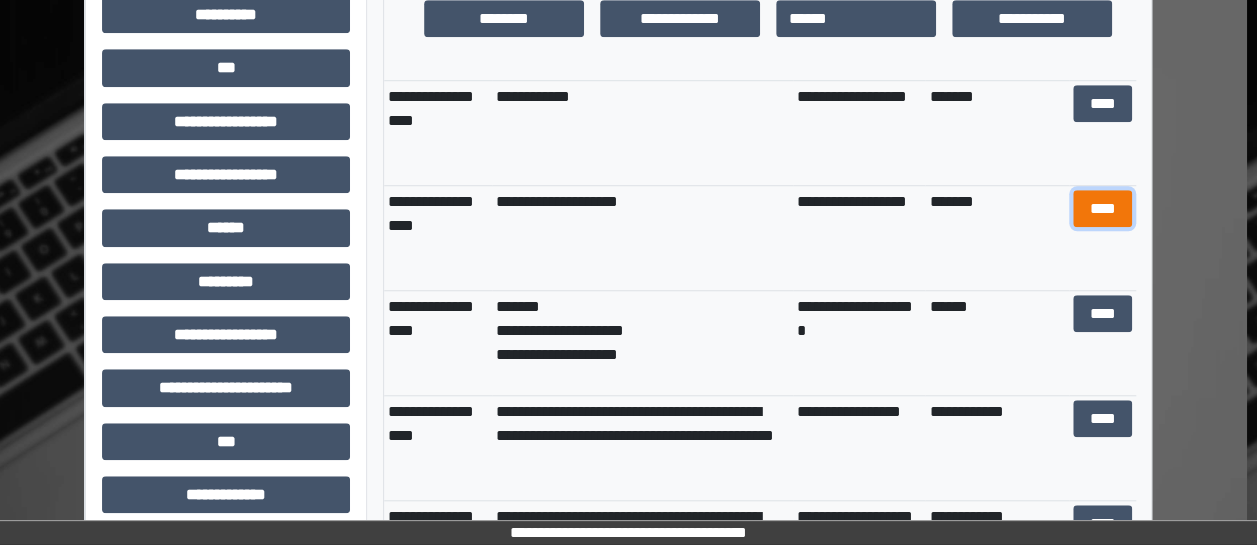 click on "****" at bounding box center (1102, 208) 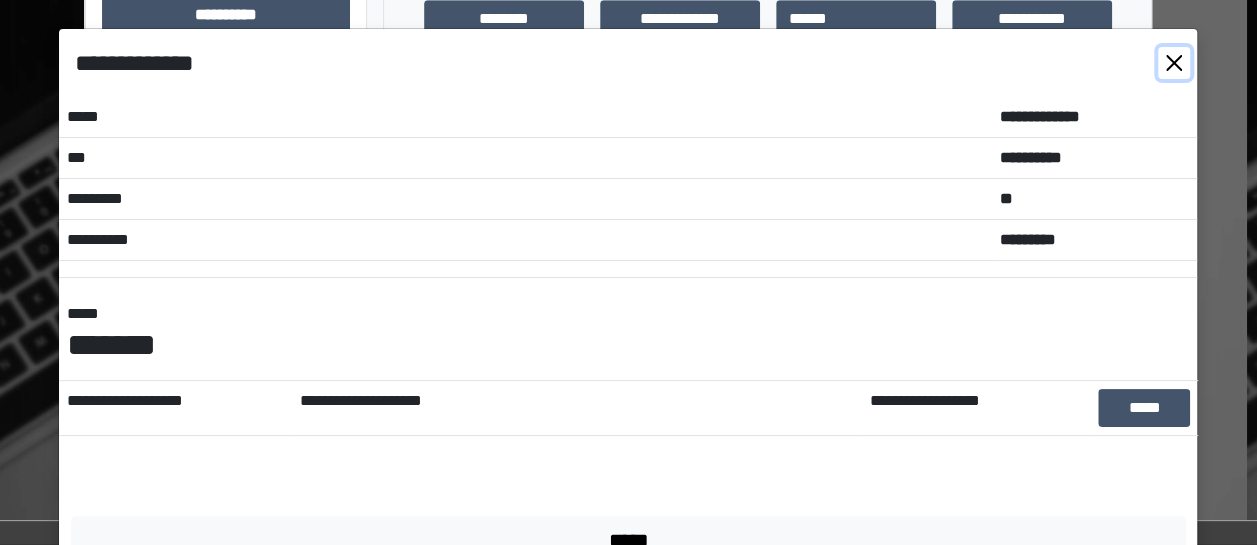 click at bounding box center [1174, 63] 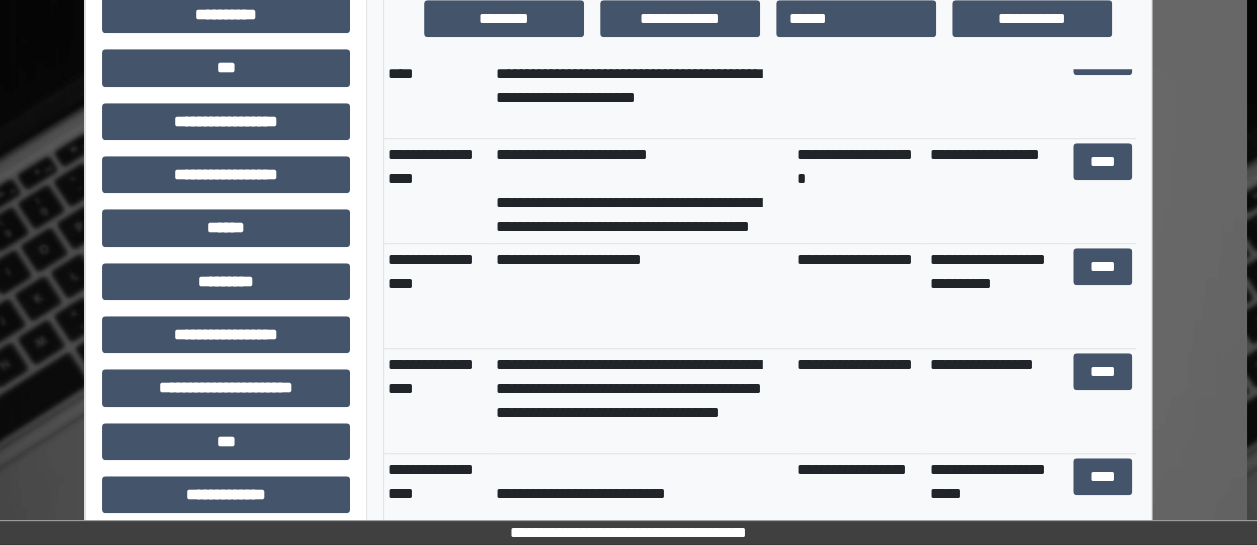 scroll, scrollTop: 3155, scrollLeft: 0, axis: vertical 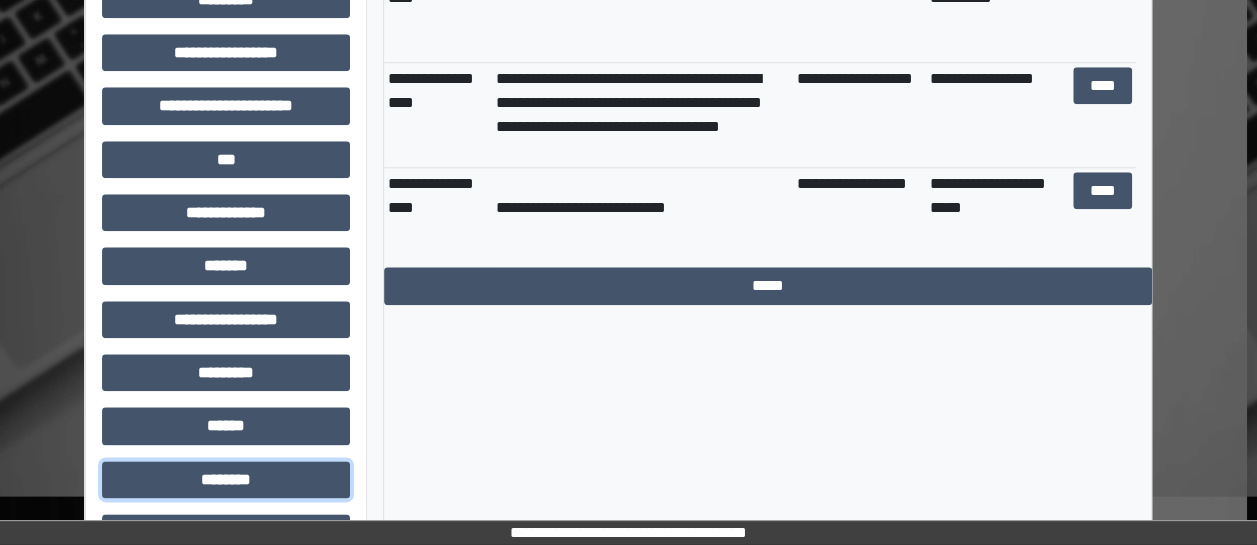 click on "********" at bounding box center [226, 479] 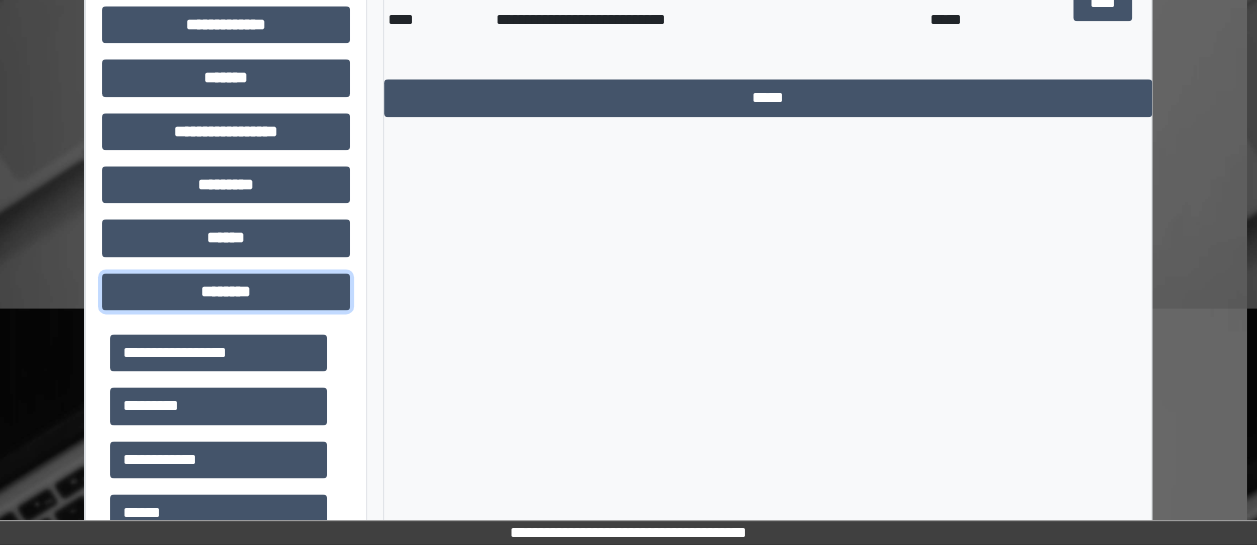 scroll, scrollTop: 1176, scrollLeft: 10, axis: both 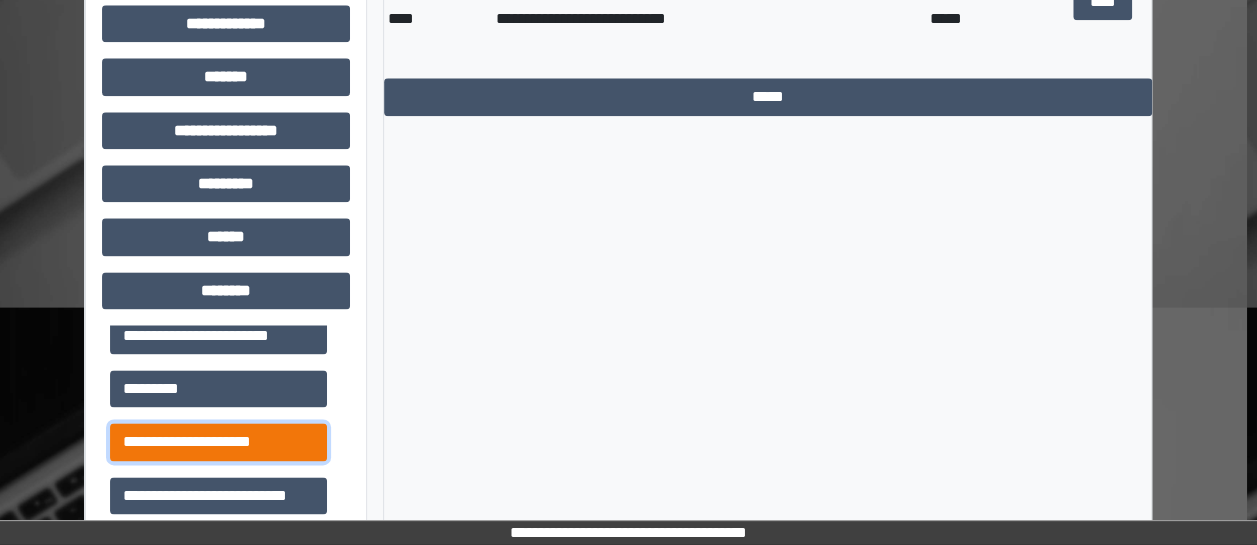 click on "**********" at bounding box center [218, 441] 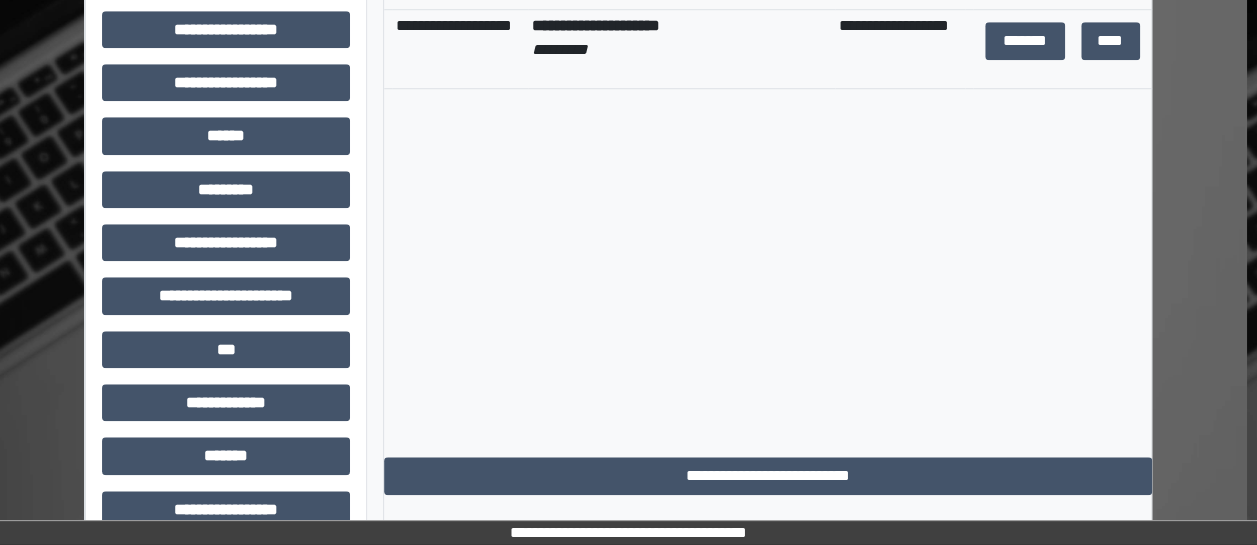 scroll, scrollTop: 794, scrollLeft: 10, axis: both 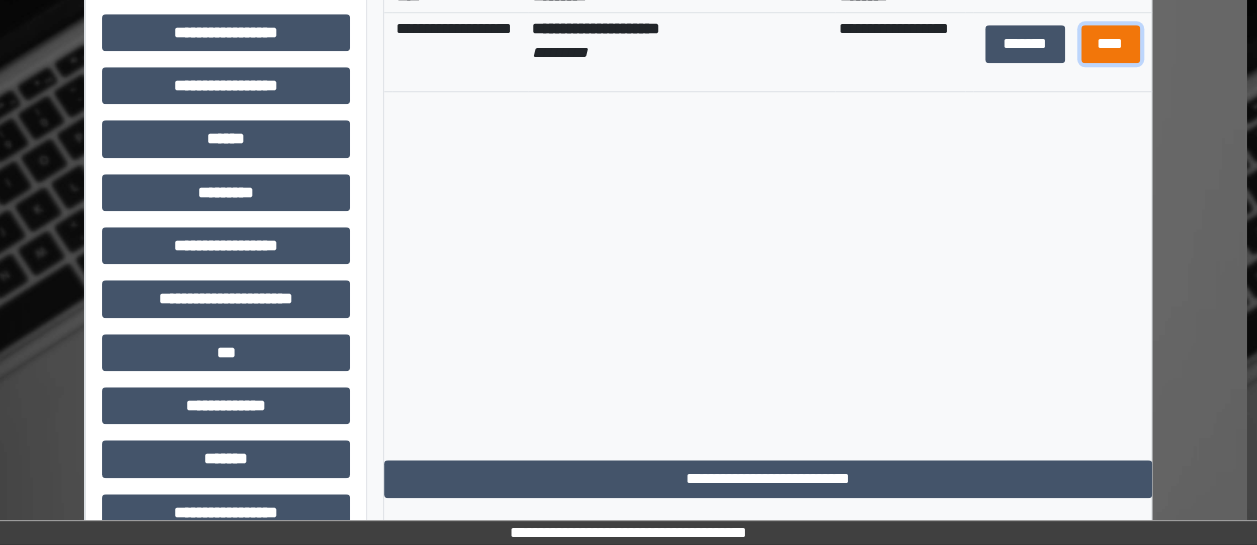 click on "****" at bounding box center (1110, 43) 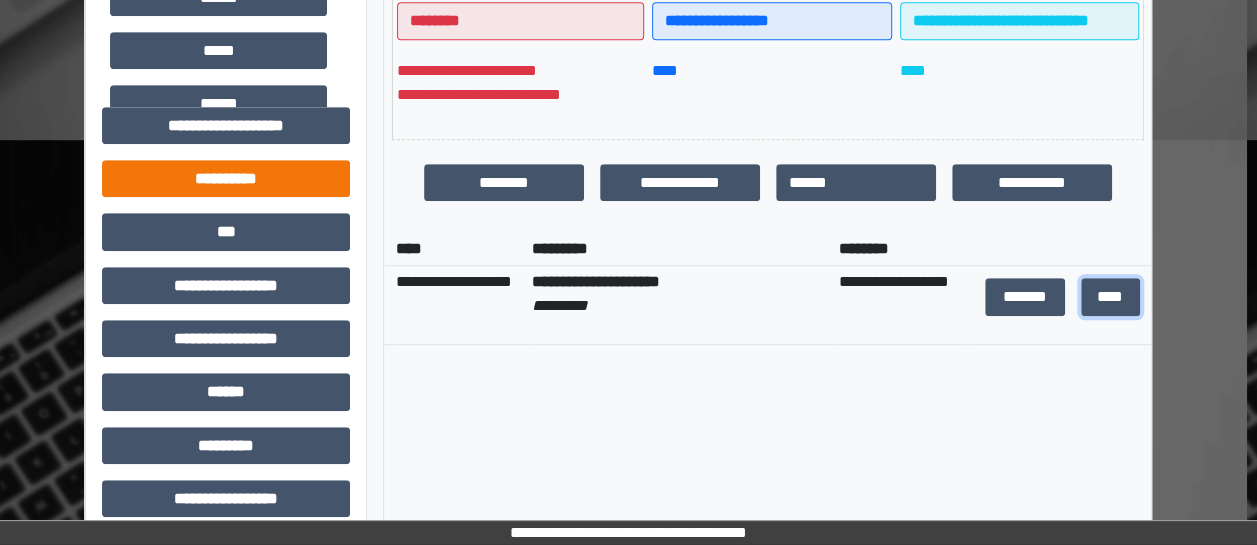 scroll, scrollTop: 540, scrollLeft: 10, axis: both 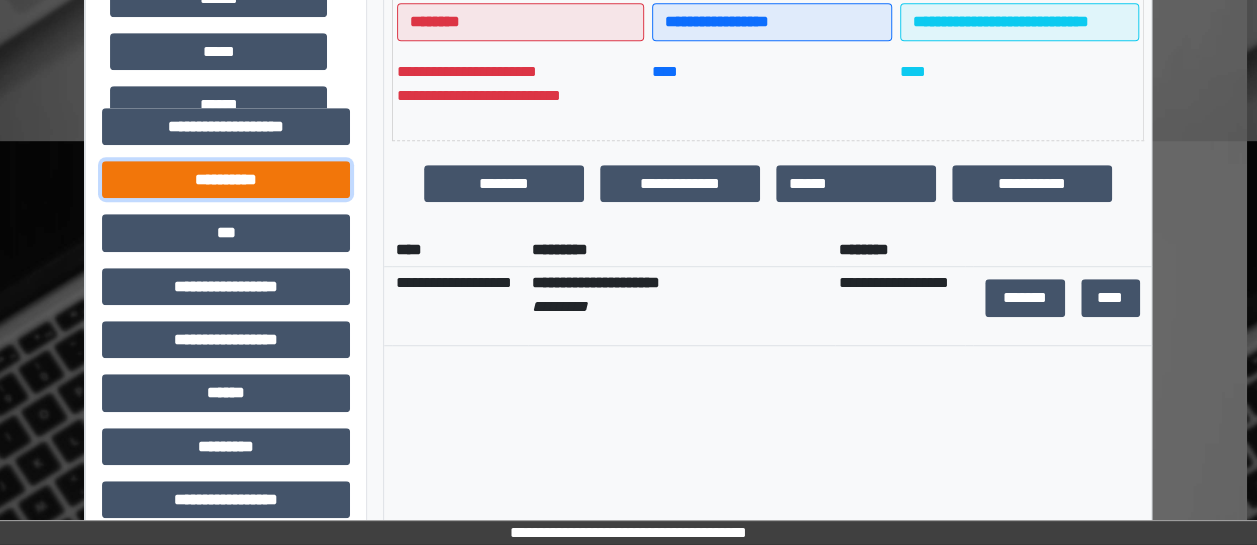 click on "**********" at bounding box center [226, 179] 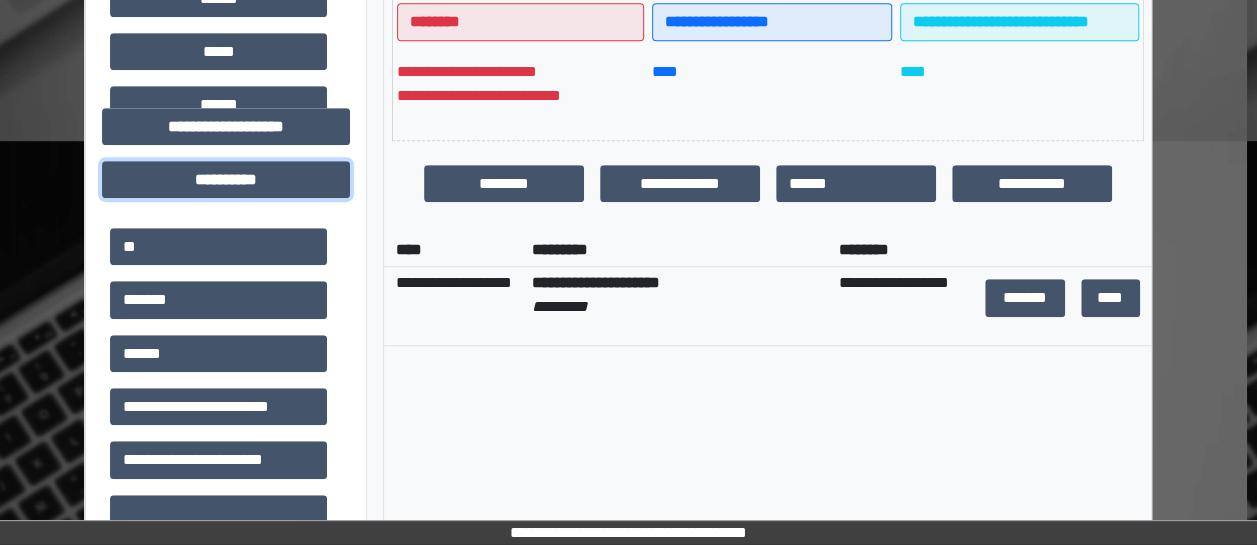 scroll, scrollTop: 100, scrollLeft: 0, axis: vertical 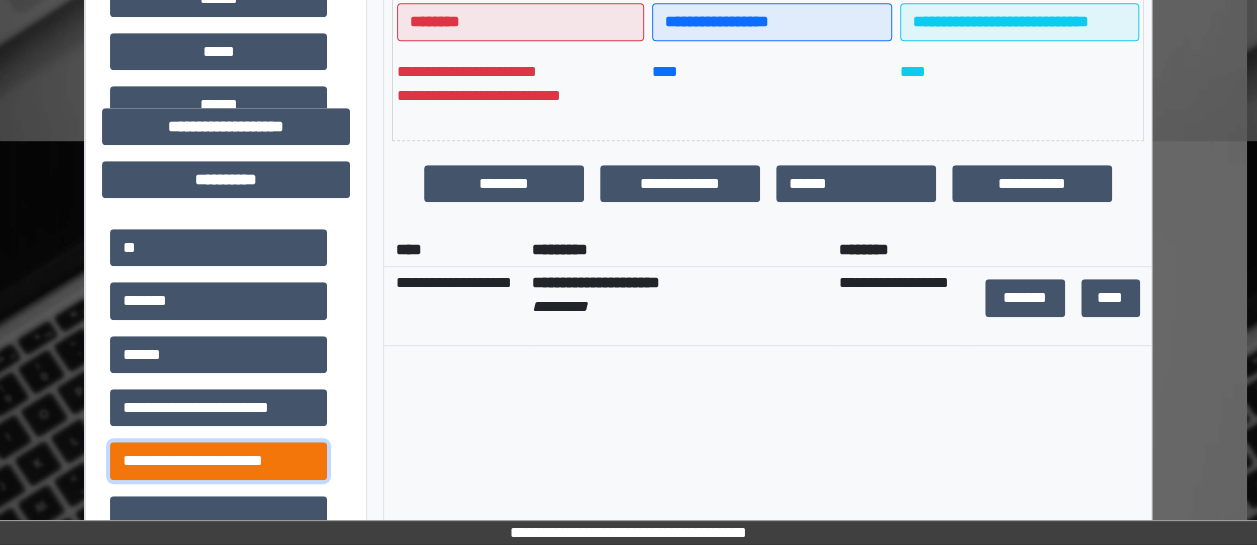 click on "**********" at bounding box center (218, 460) 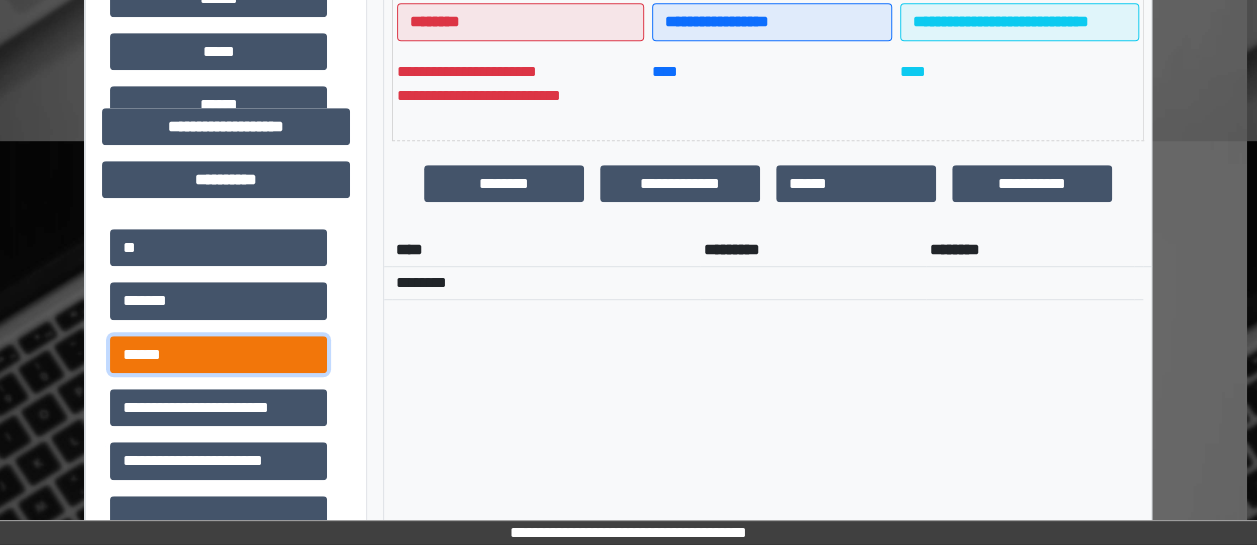 click on "******" at bounding box center (218, 354) 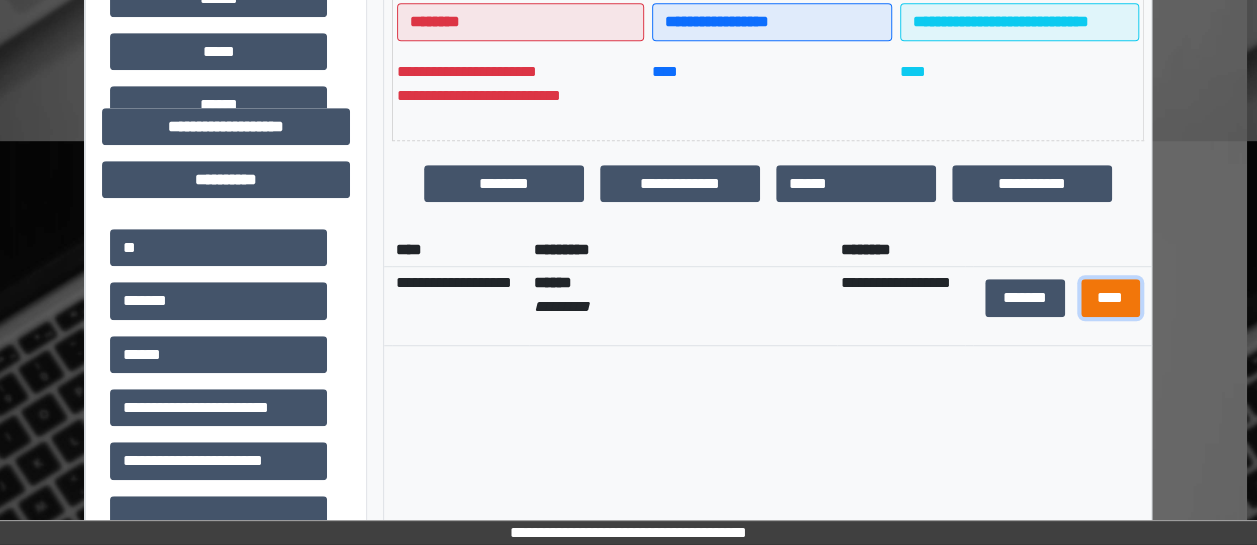 click on "****" at bounding box center [1110, 297] 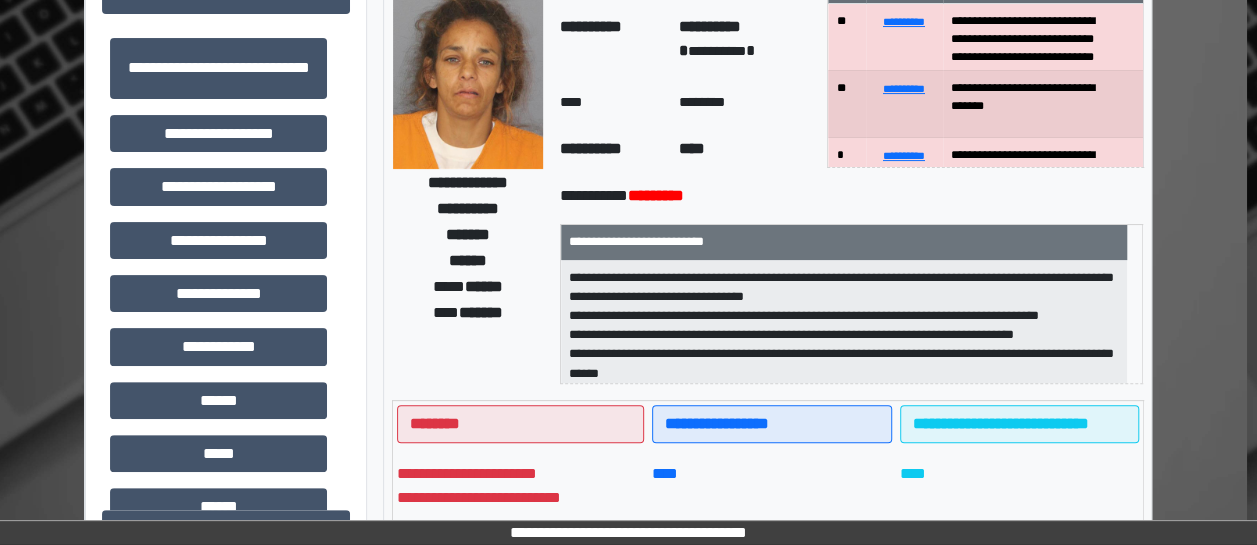 scroll, scrollTop: 0, scrollLeft: 10, axis: horizontal 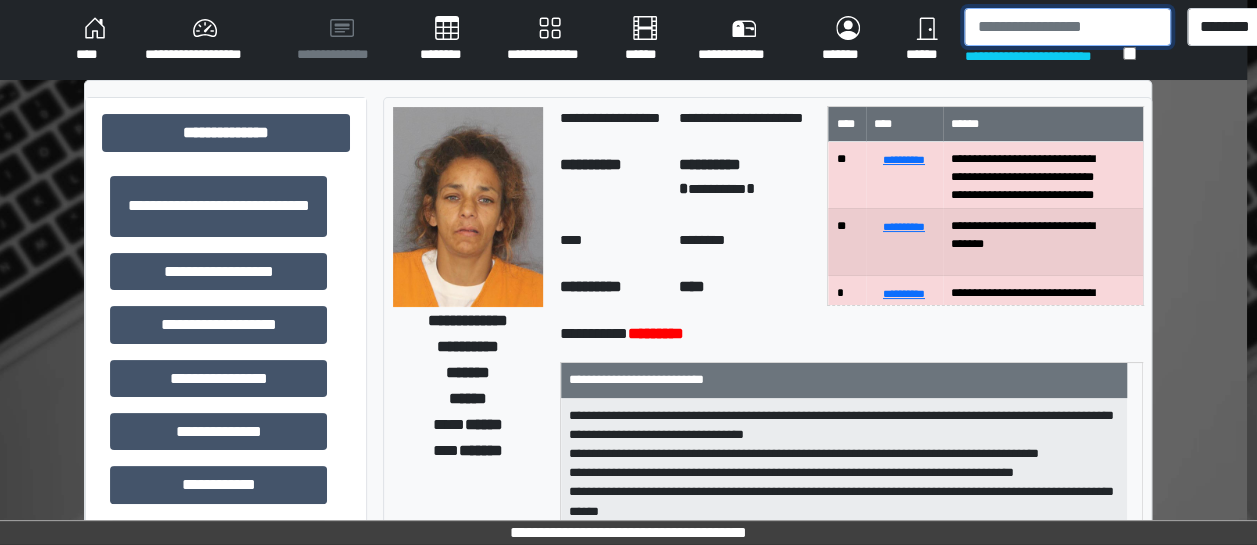 click at bounding box center [1067, 27] 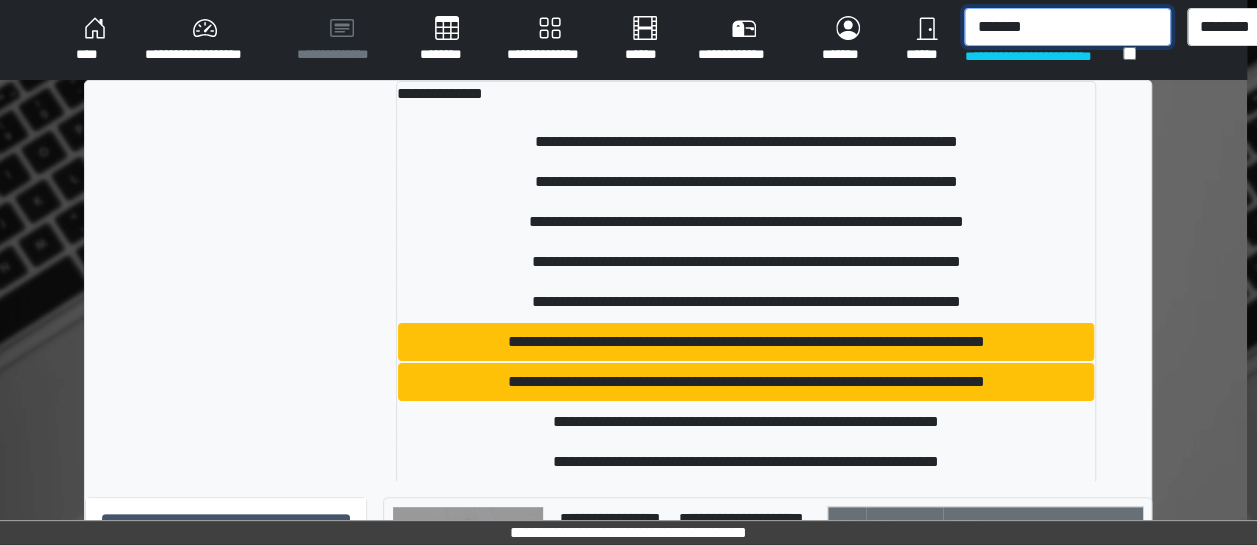 type on "*******" 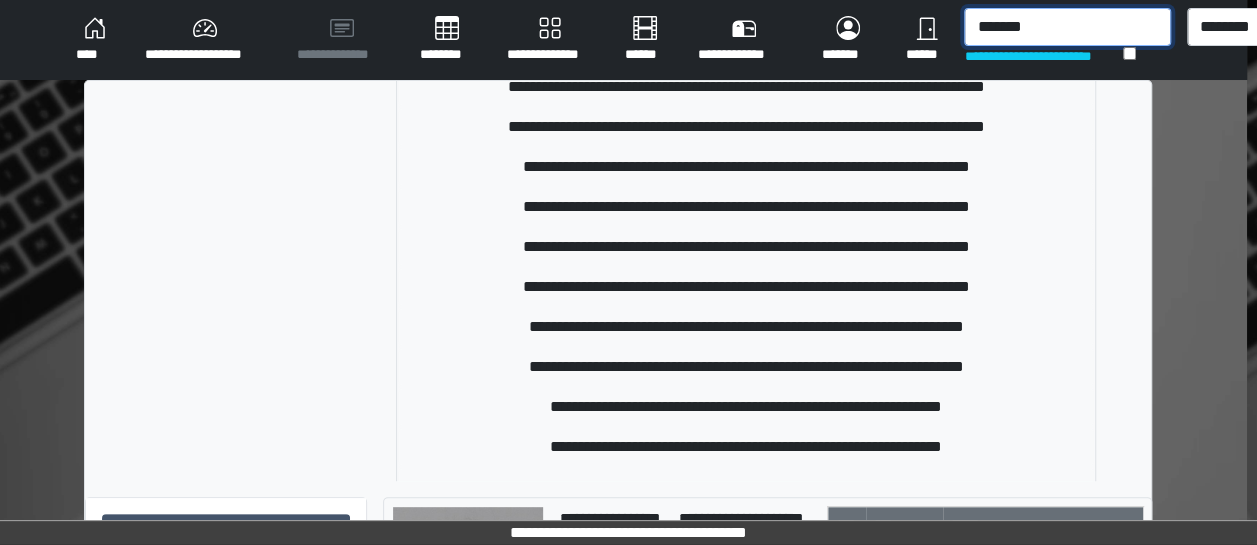 scroll, scrollTop: 899, scrollLeft: 0, axis: vertical 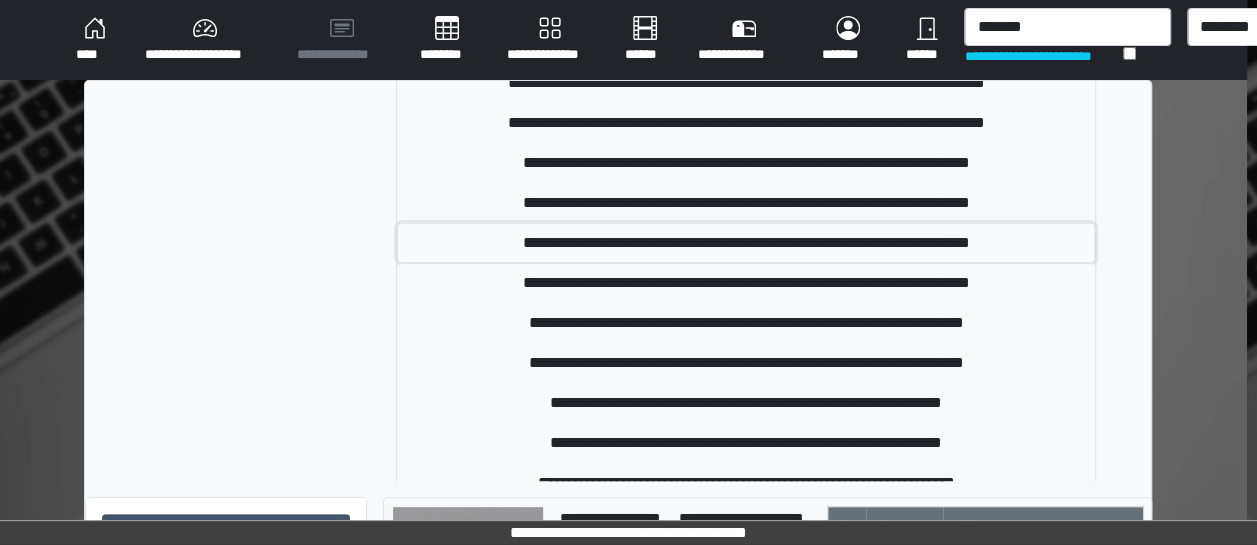 click on "**********" at bounding box center [746, 243] 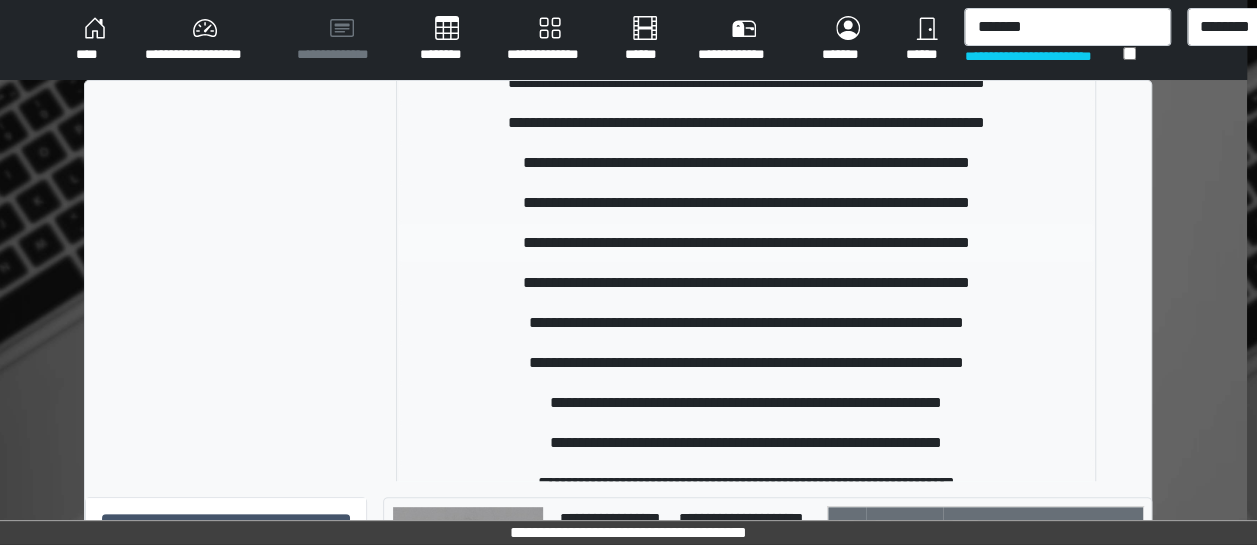 type 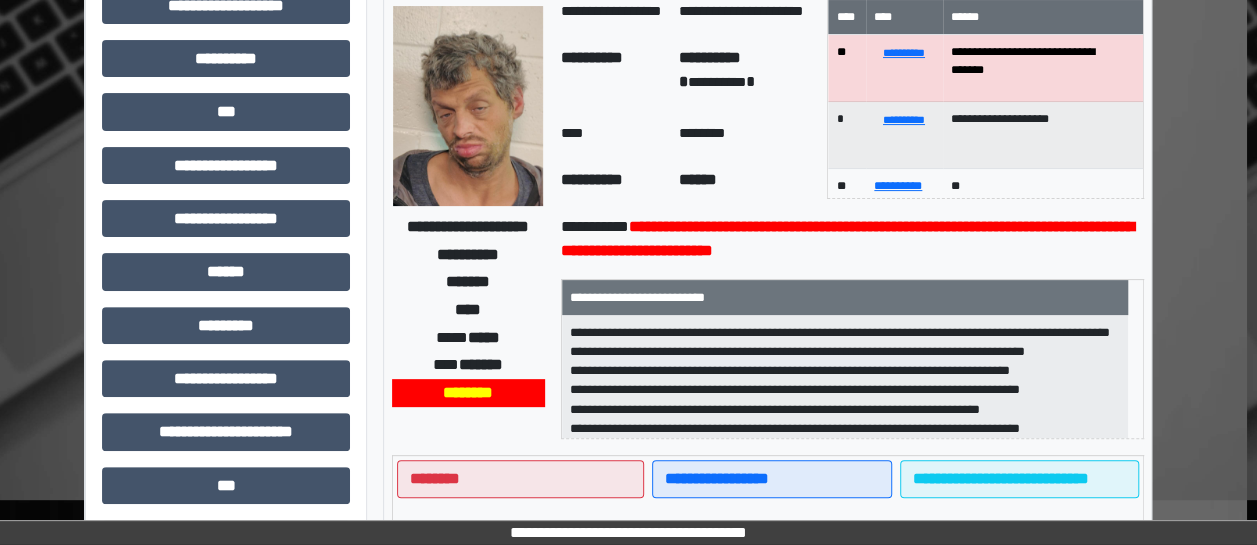 scroll, scrollTop: 182, scrollLeft: 10, axis: both 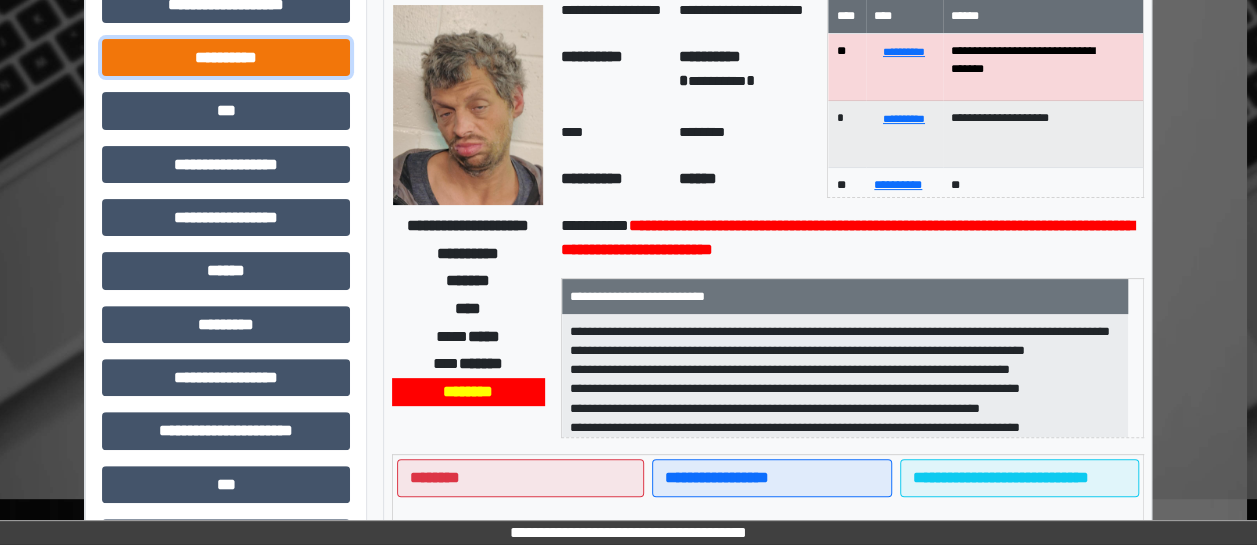 click on "**********" at bounding box center [226, 57] 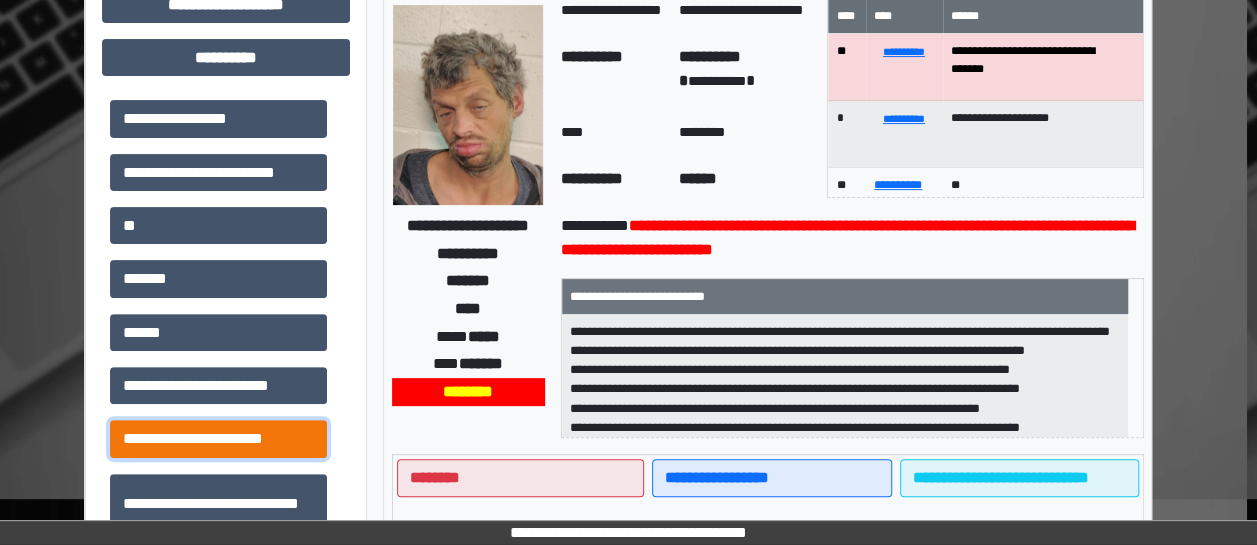 click on "**********" at bounding box center (218, 438) 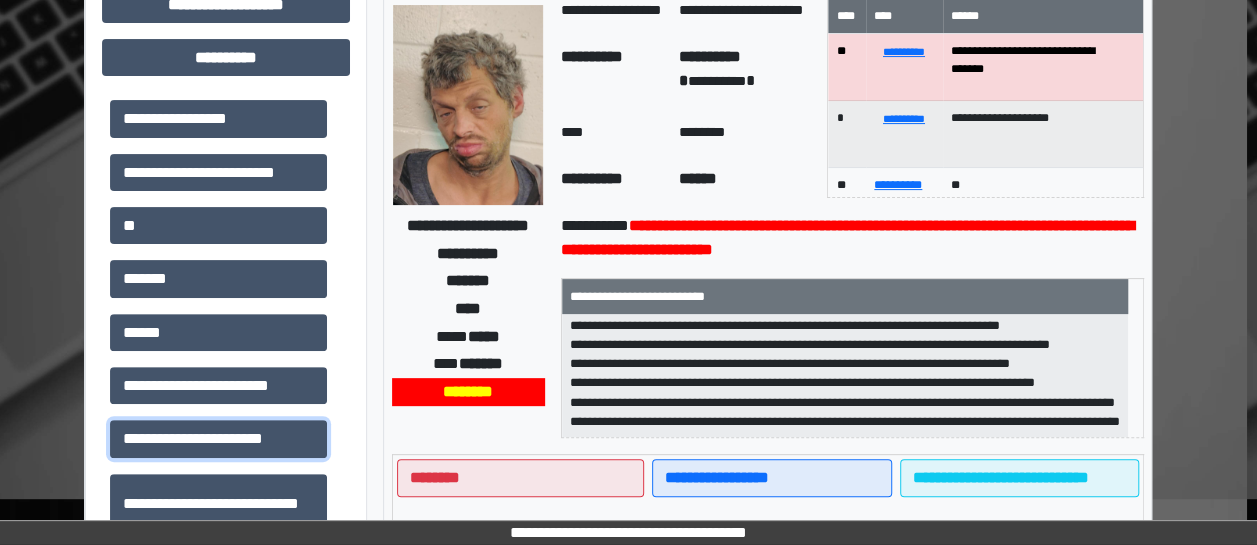 scroll, scrollTop: 284, scrollLeft: 0, axis: vertical 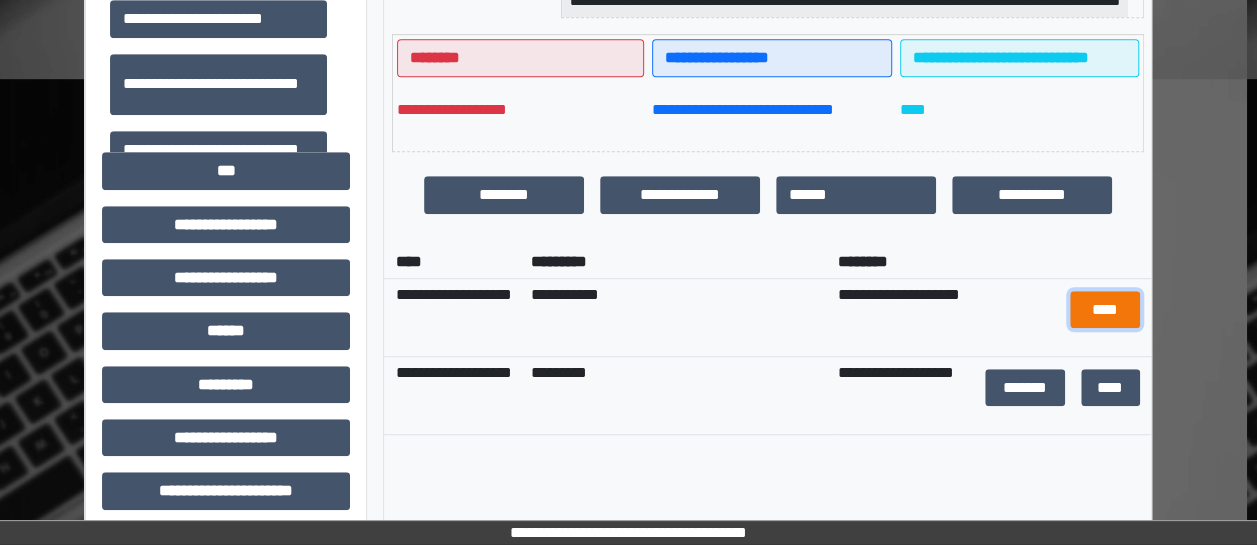 click on "****" at bounding box center [1104, 309] 